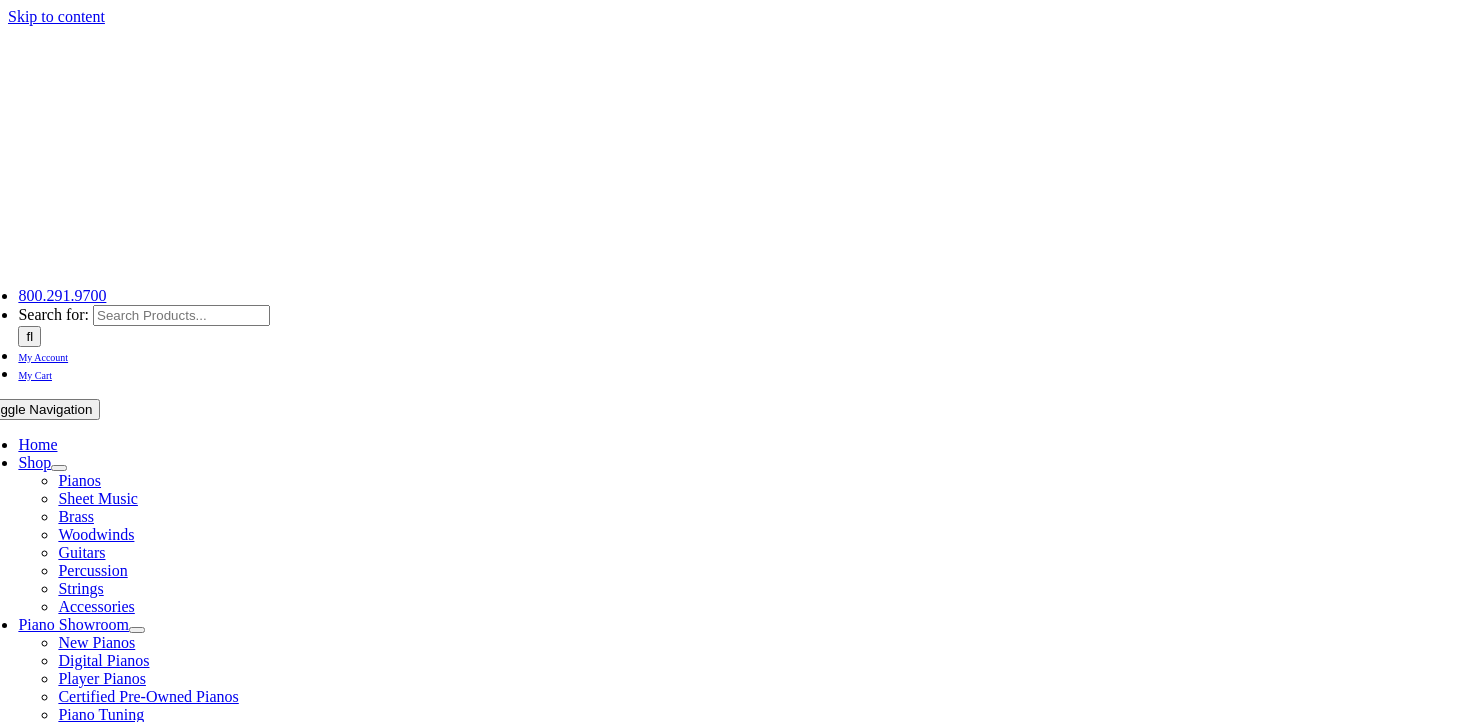 scroll, scrollTop: 0, scrollLeft: 0, axis: both 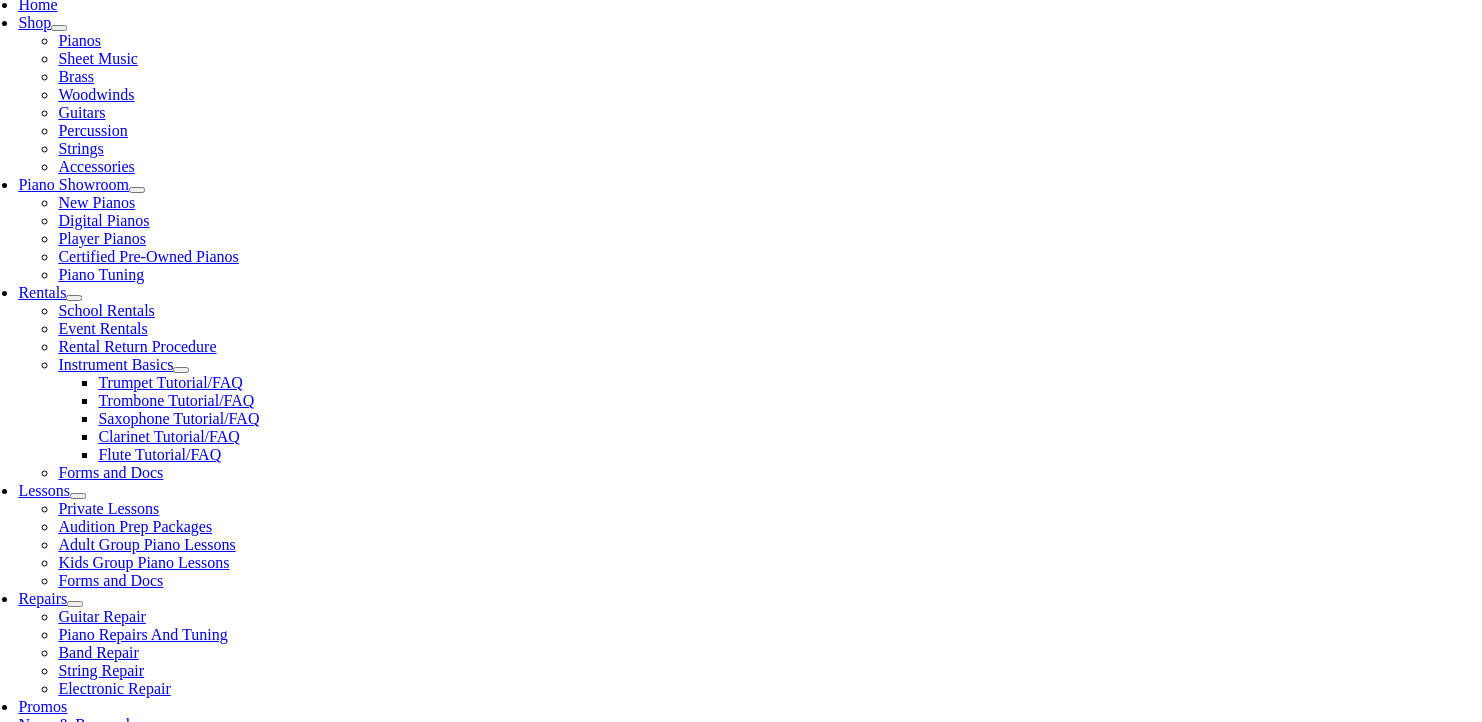 click on "Select Grade..." at bounding box center (278, 1156) 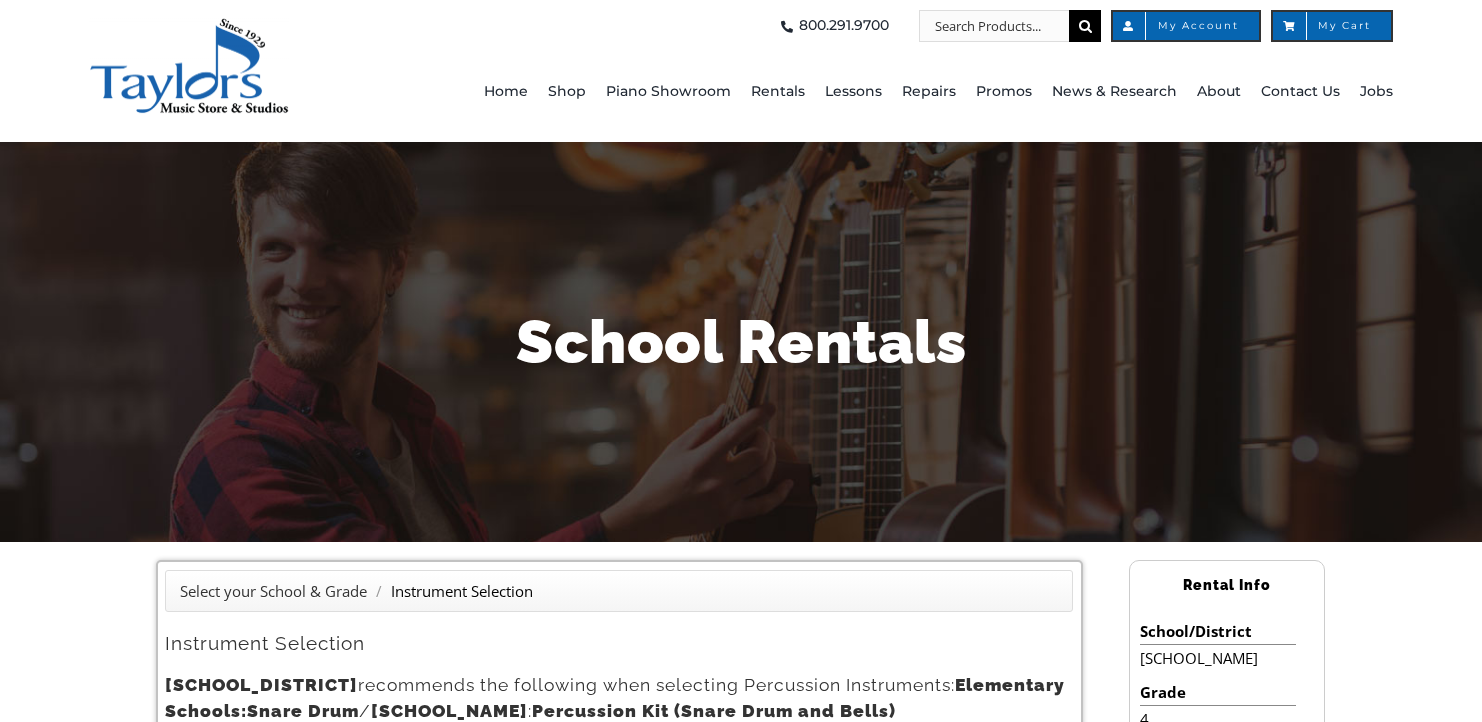 scroll, scrollTop: 0, scrollLeft: 0, axis: both 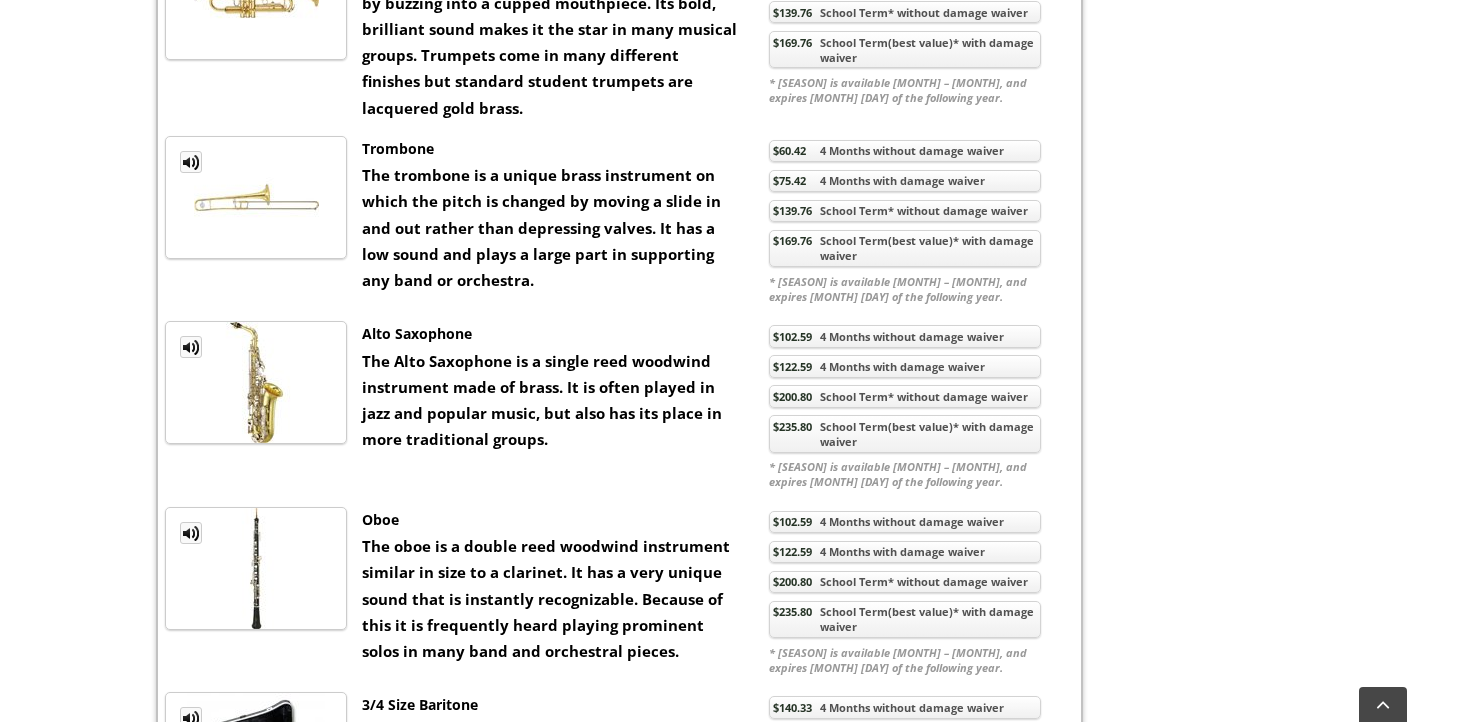 click on "$235.80  School Term(best value)* with damage waiver" at bounding box center (905, 434) 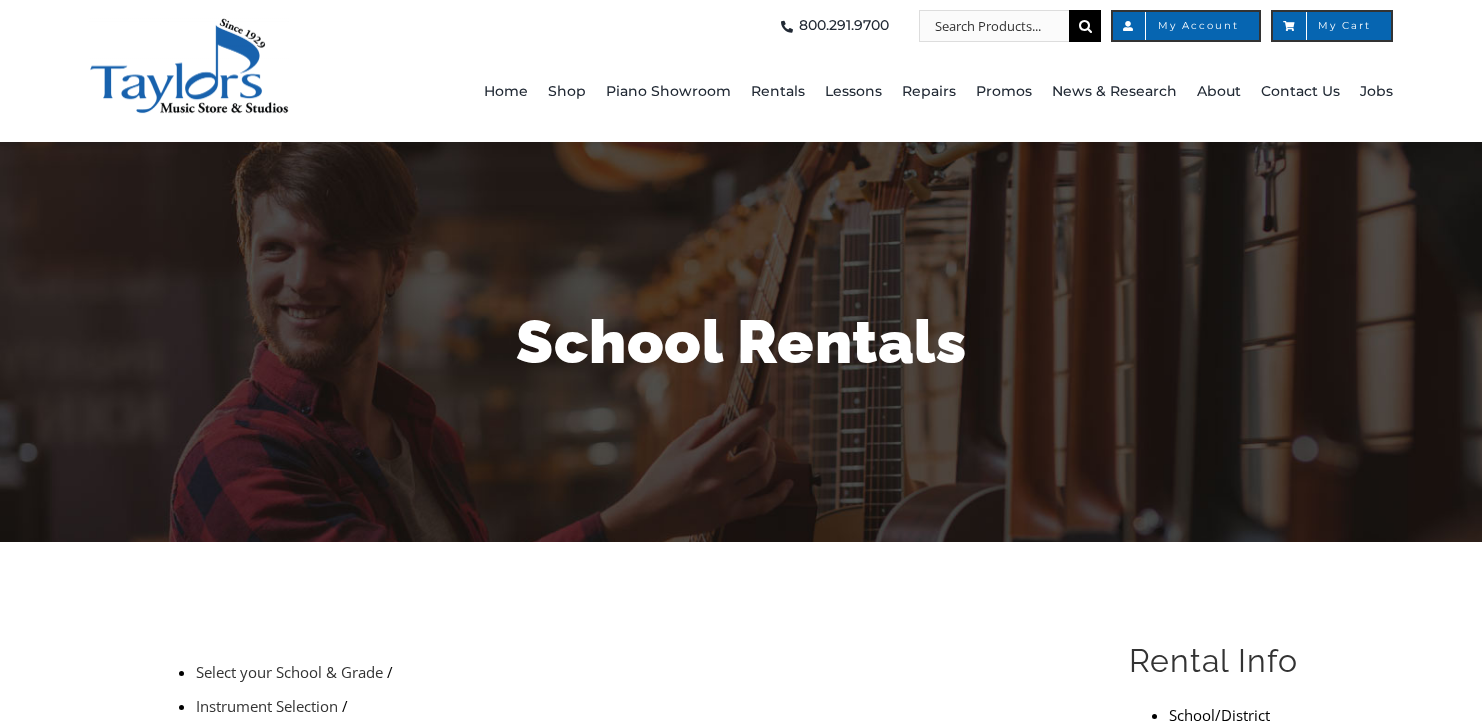 scroll, scrollTop: 0, scrollLeft: 0, axis: both 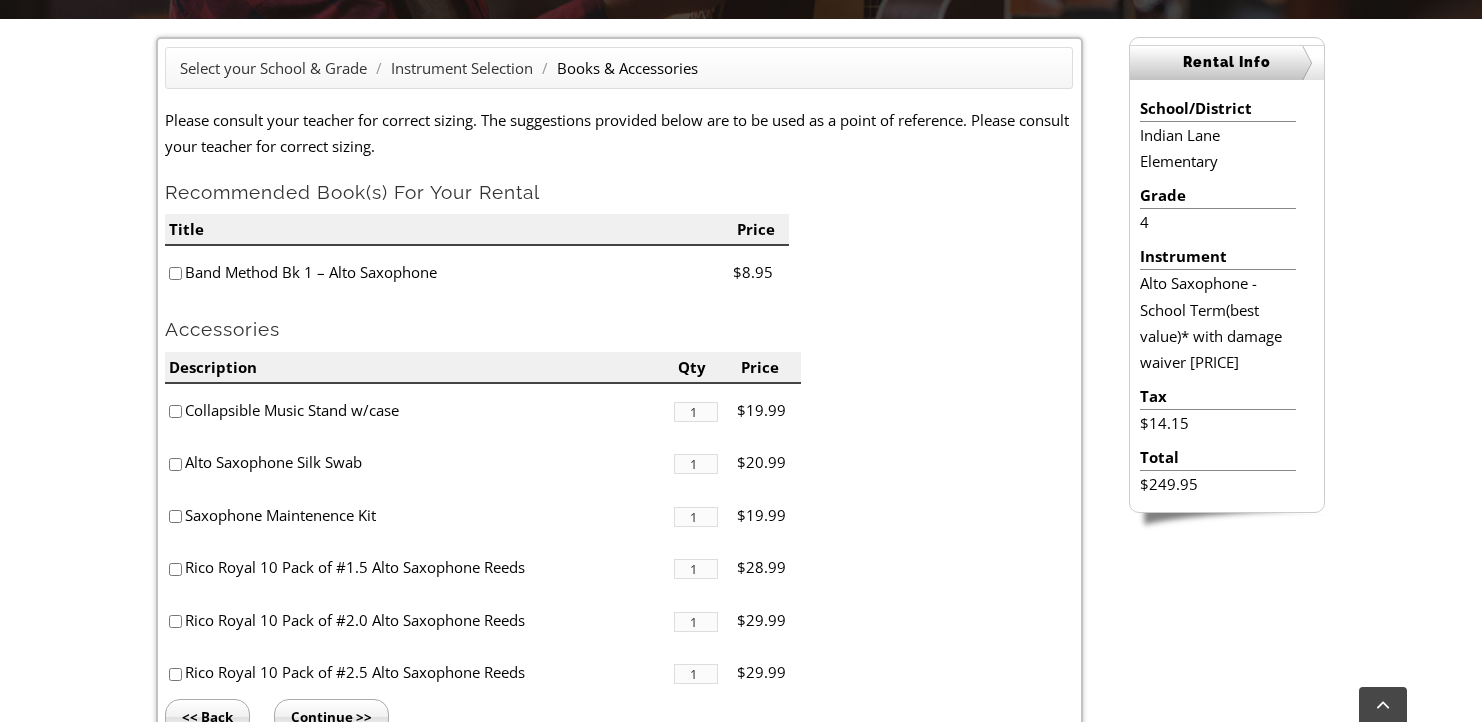 click at bounding box center [175, 273] 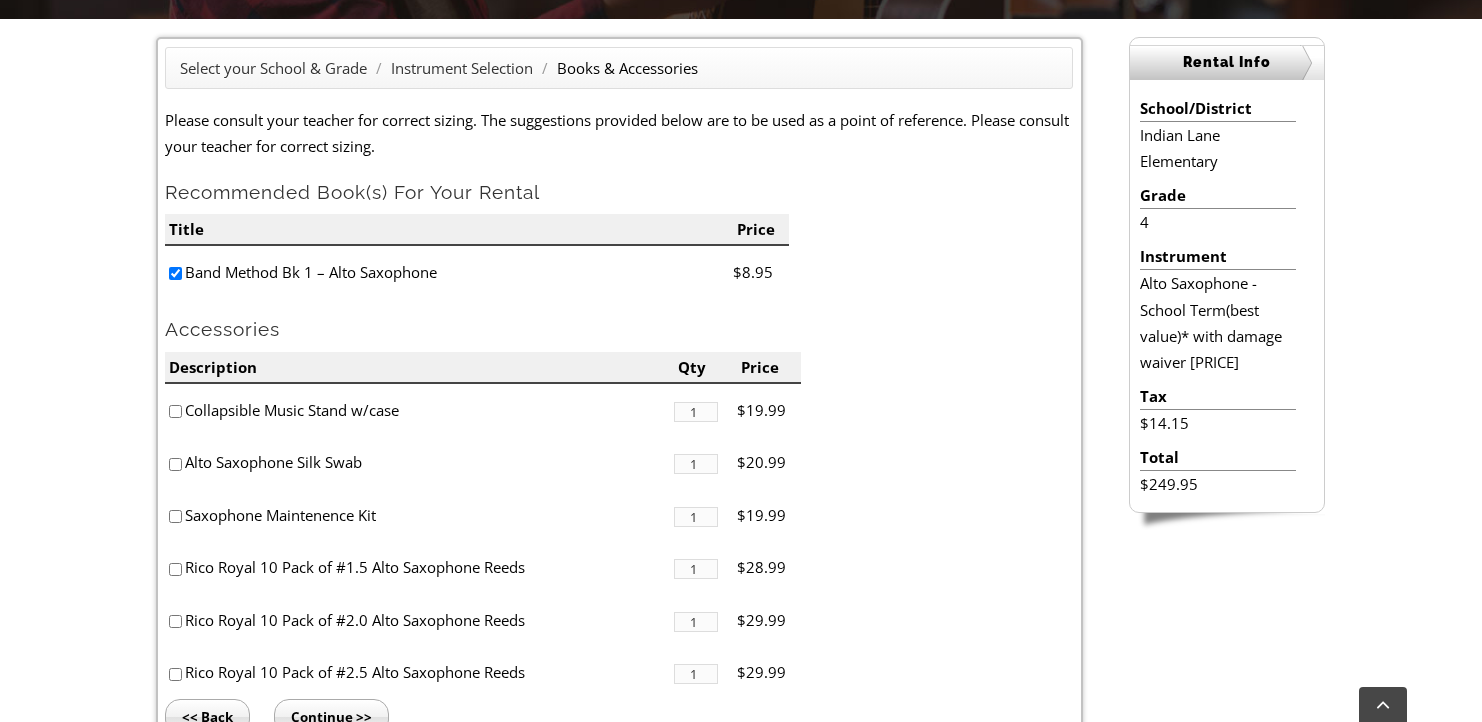 click on "Alto Saxophone Silk Swab" at bounding box center [419, 462] 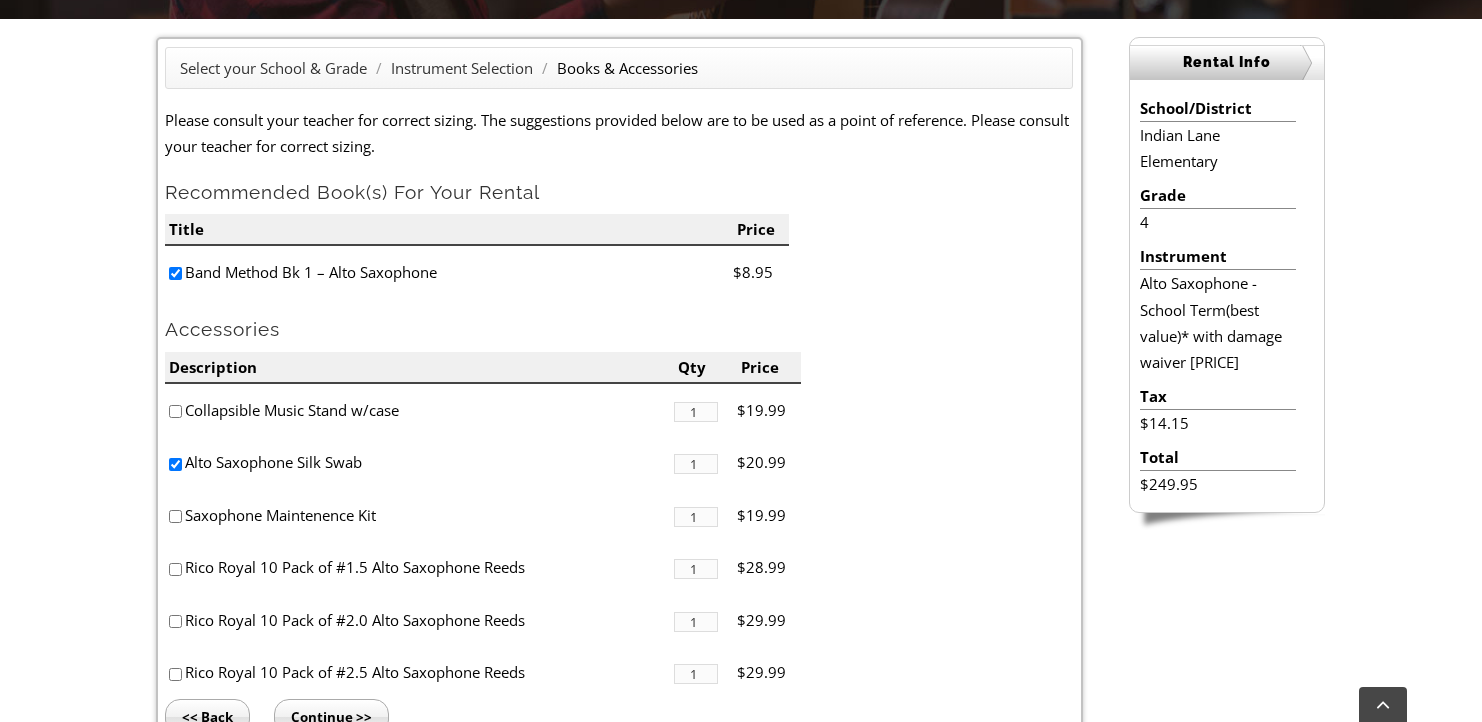 click at bounding box center [175, 411] 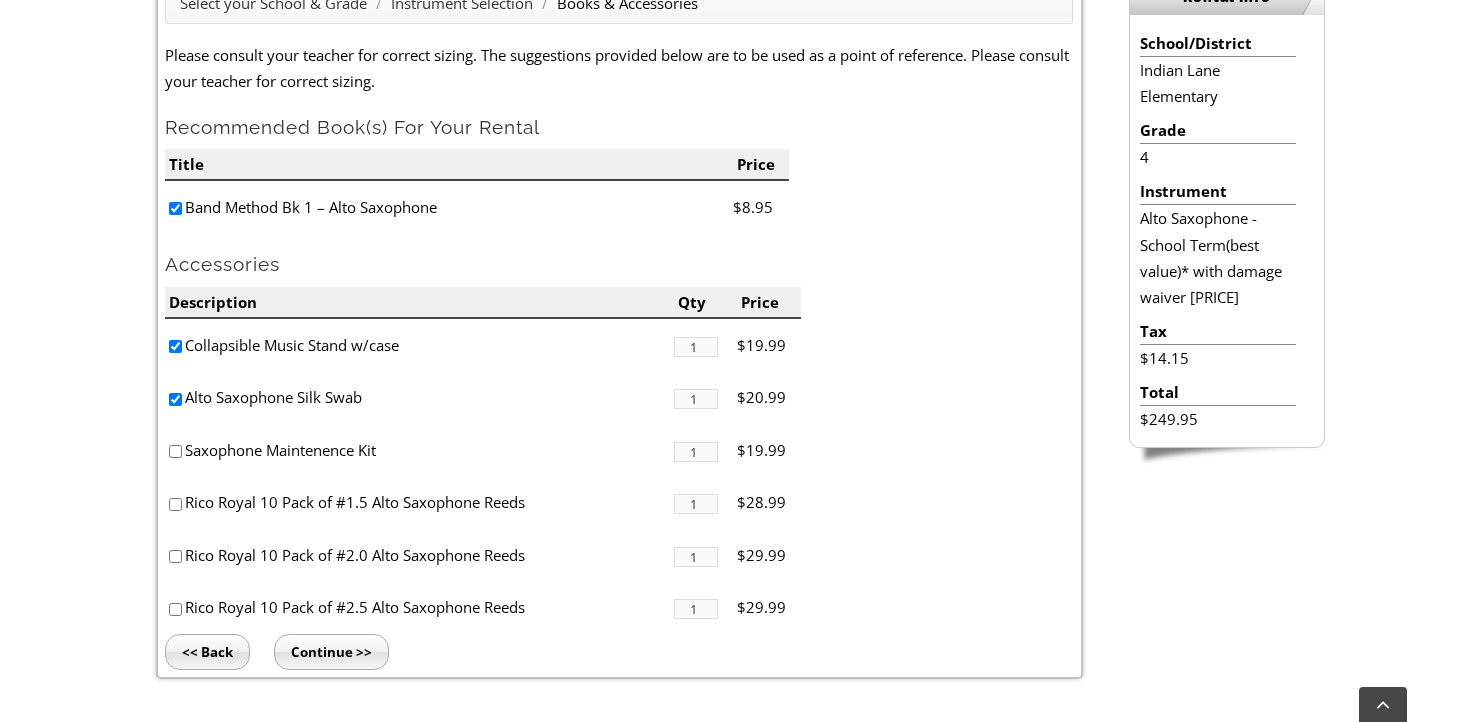 scroll, scrollTop: 603, scrollLeft: 0, axis: vertical 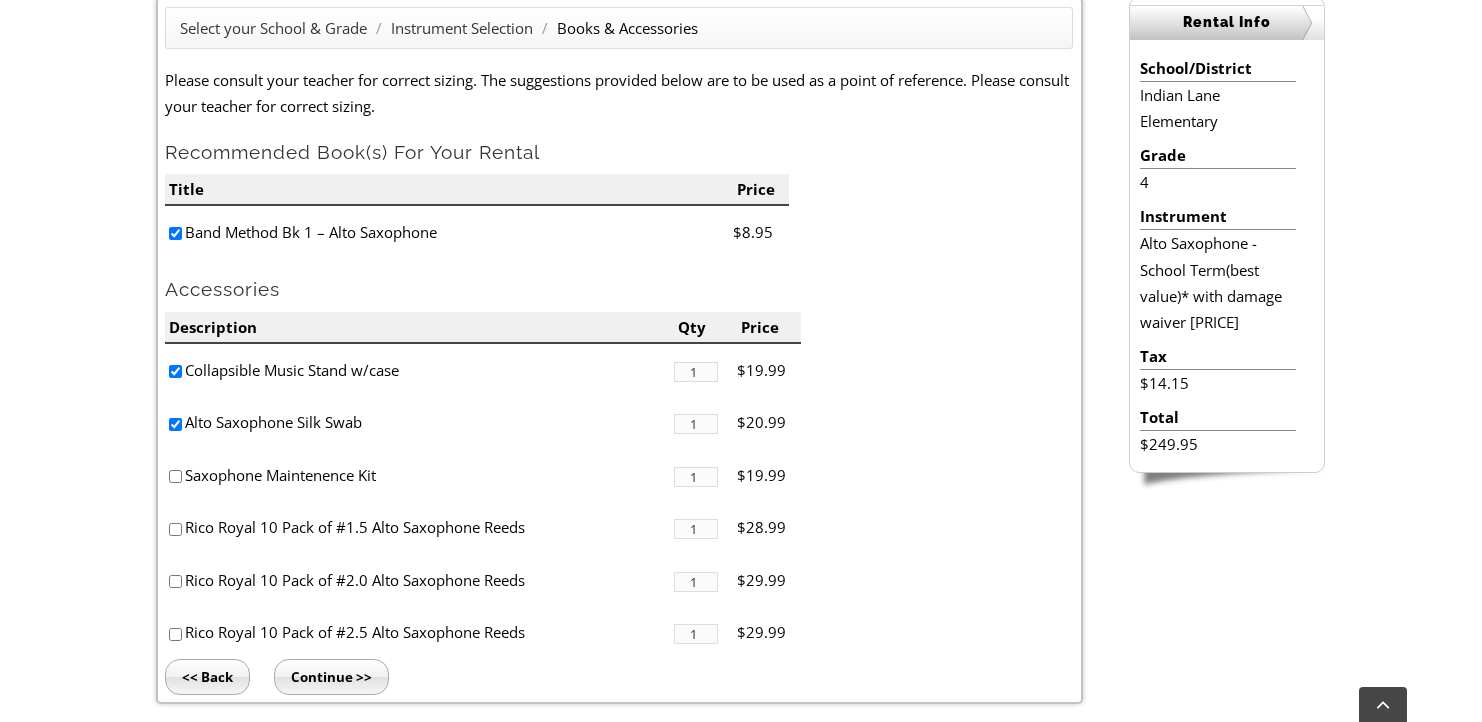 click at bounding box center (175, 634) 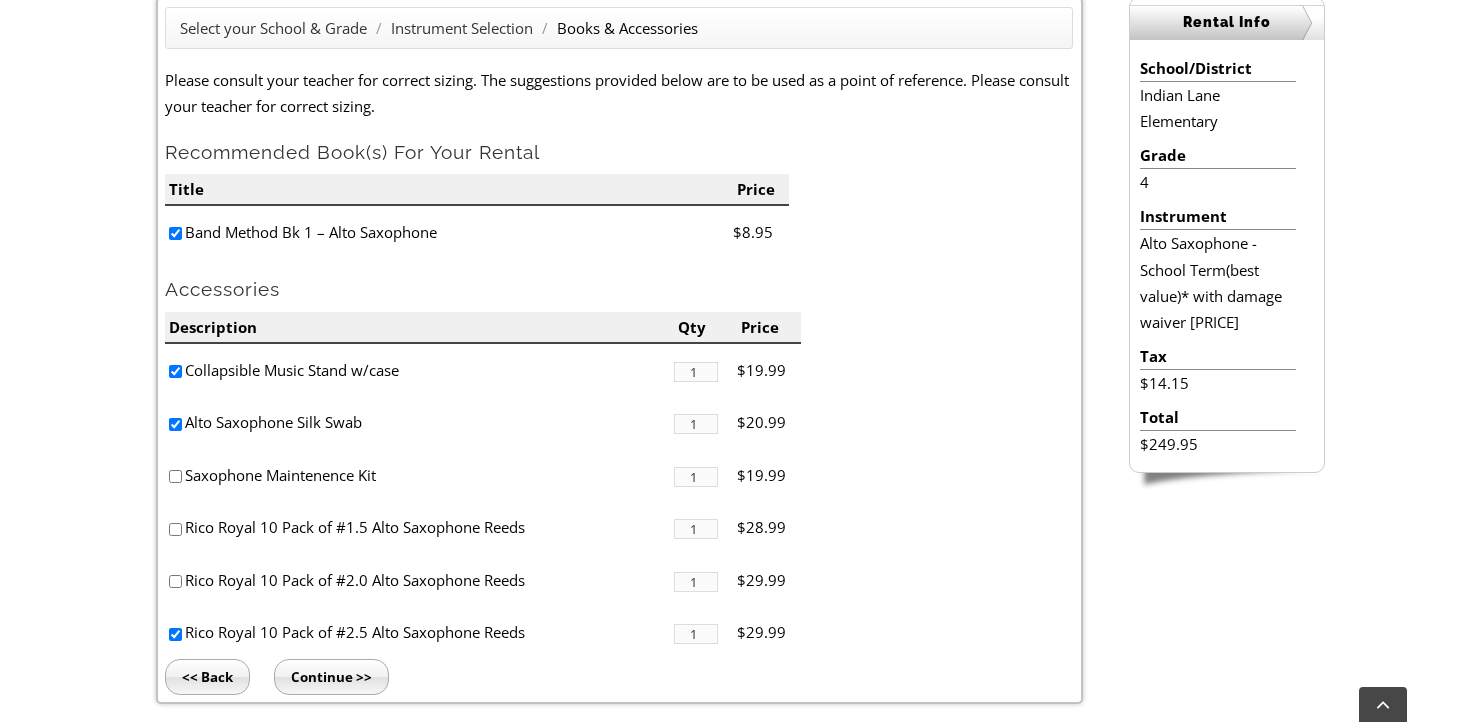 click on "Continue >>" at bounding box center (331, 677) 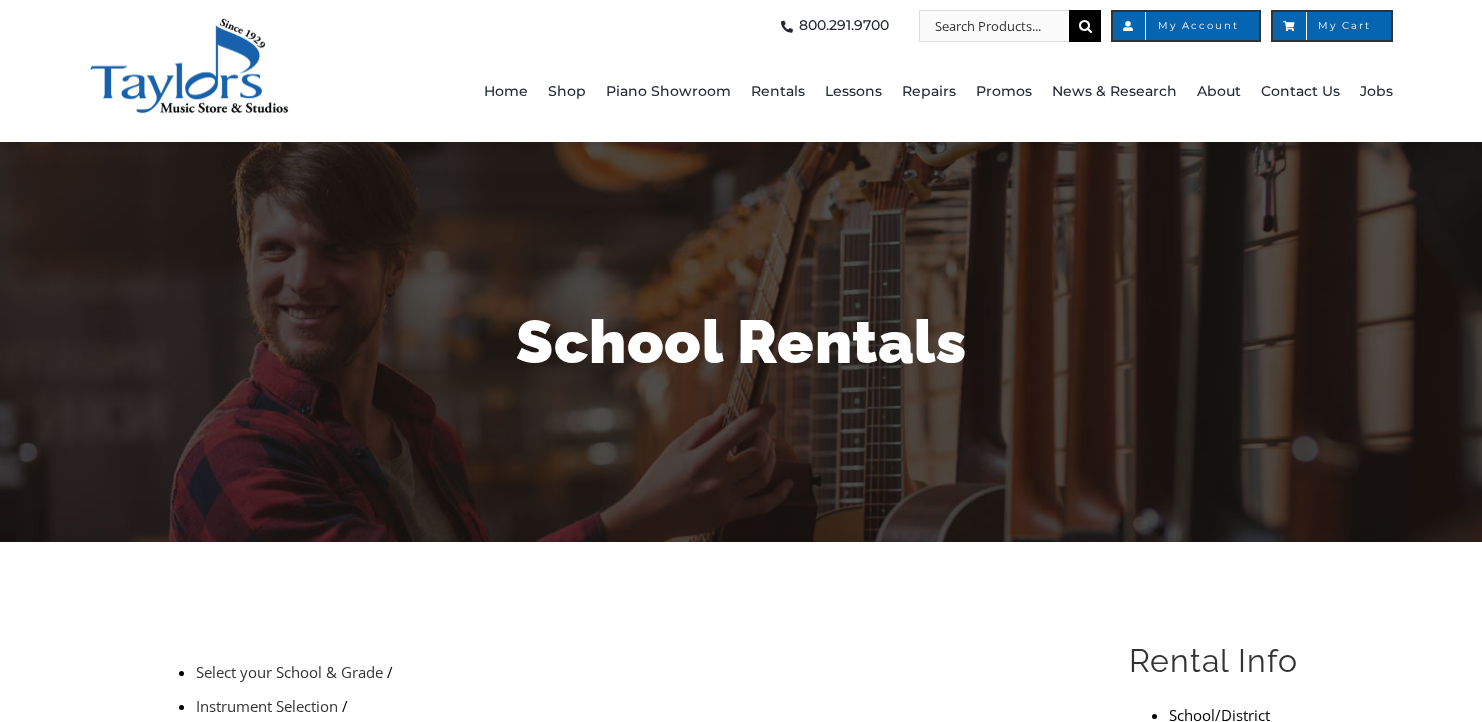 scroll, scrollTop: 0, scrollLeft: 0, axis: both 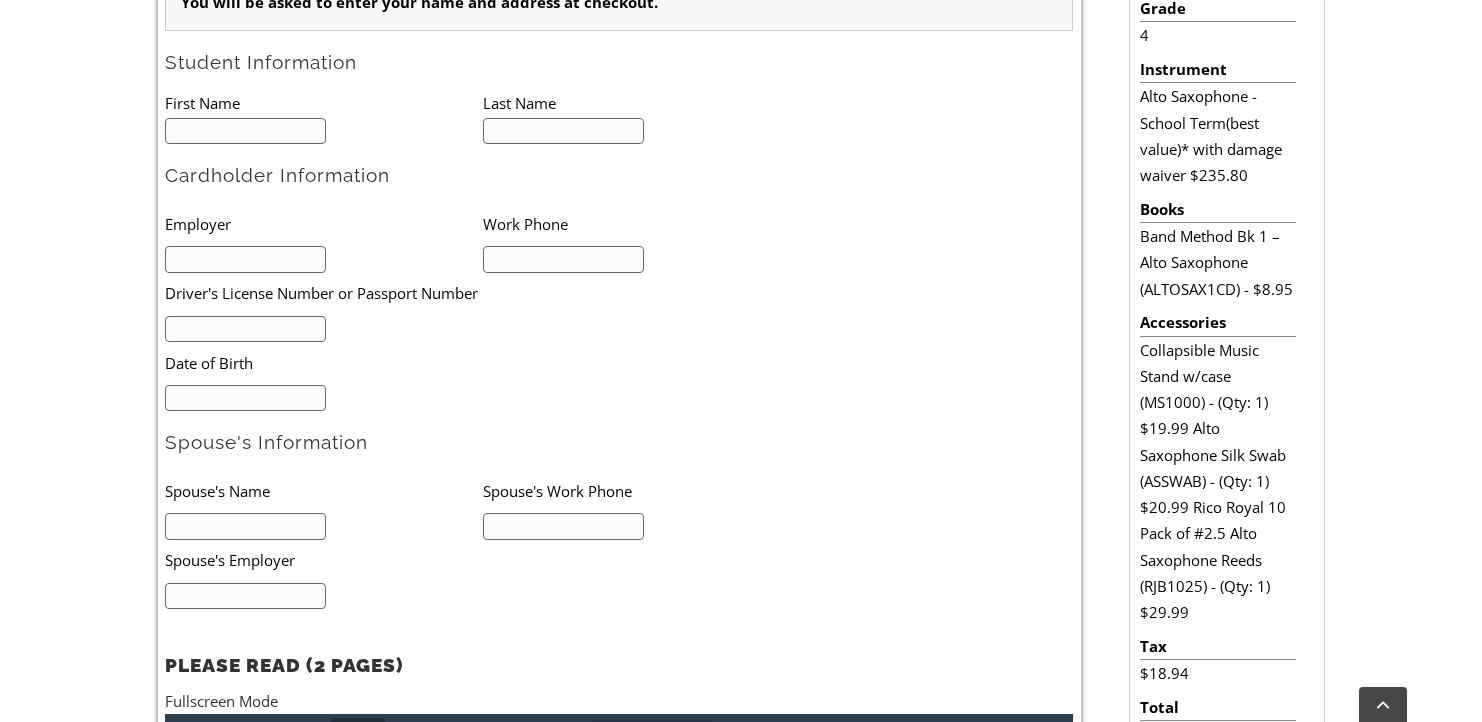type on "1" 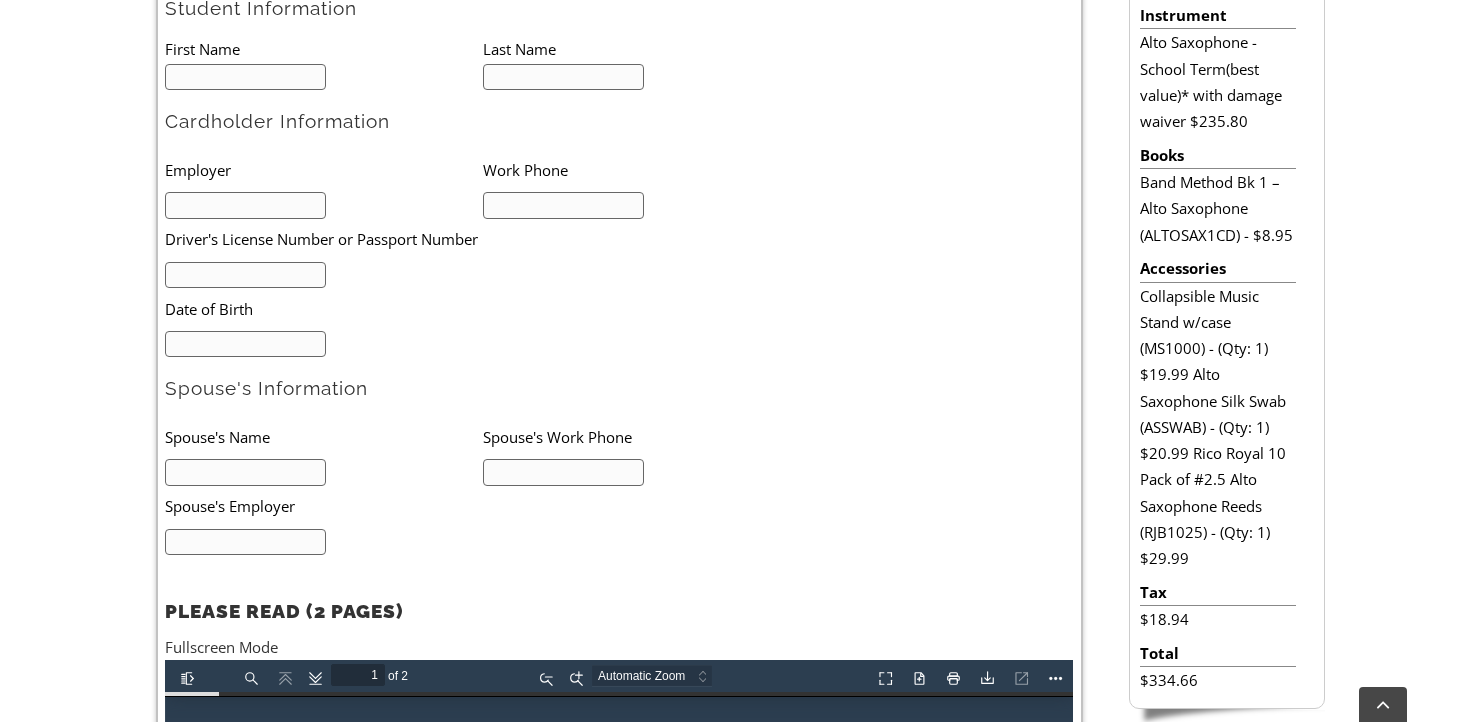 scroll, scrollTop: 1, scrollLeft: 0, axis: vertical 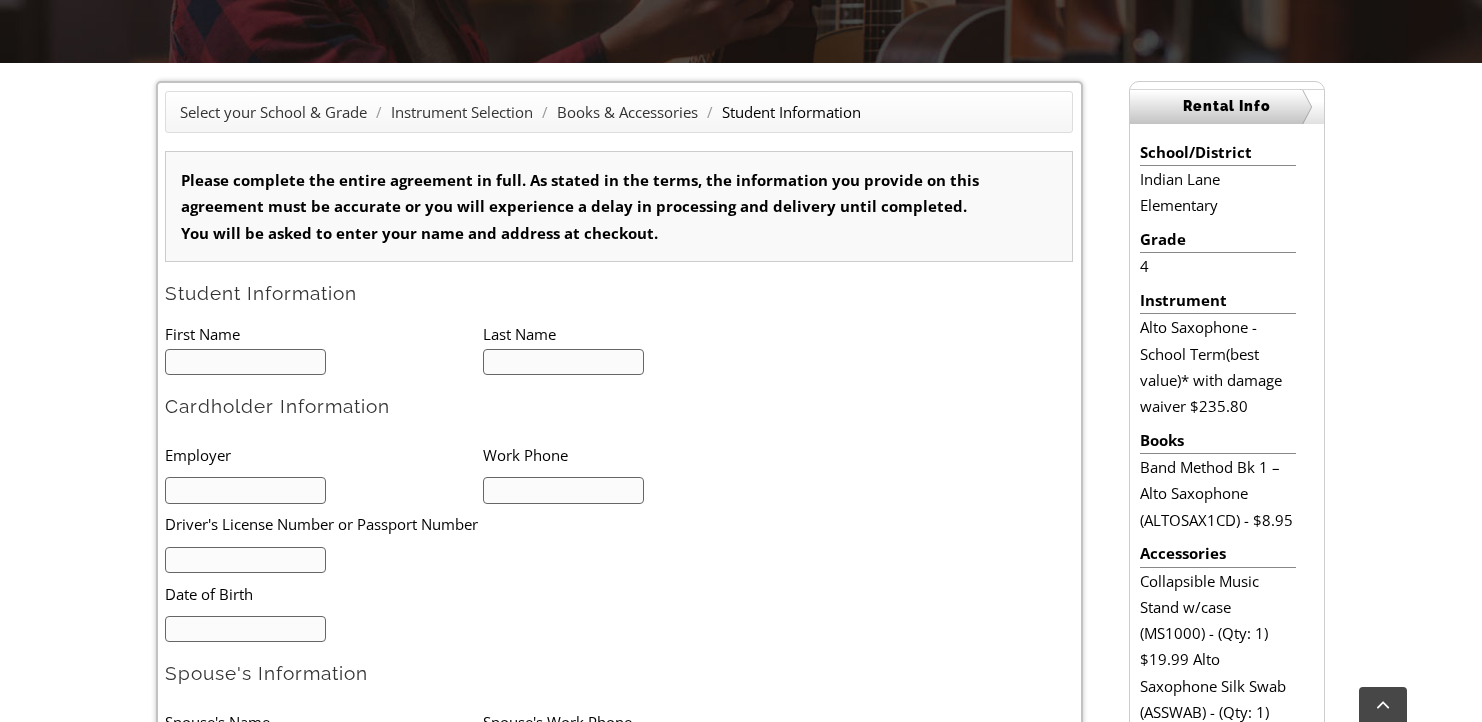click at bounding box center [245, 362] 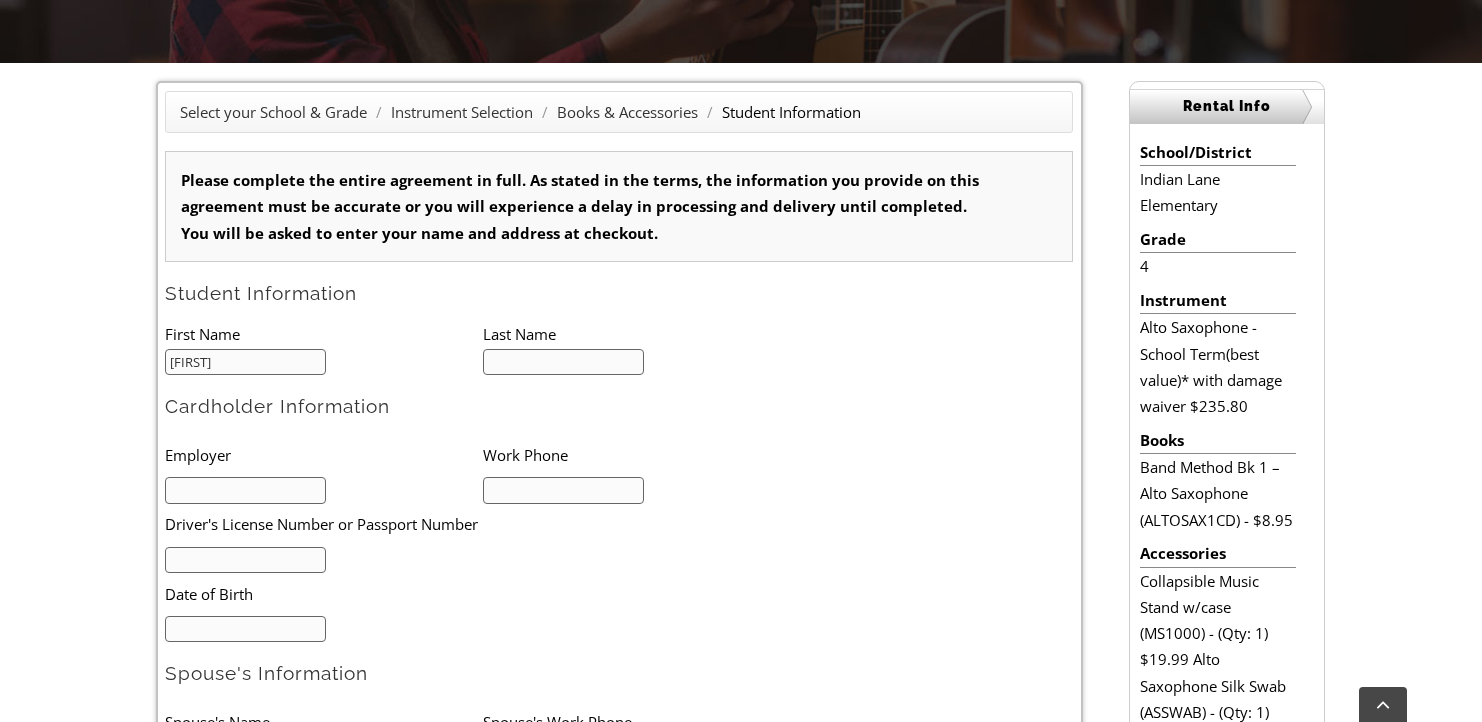 type on "Grady" 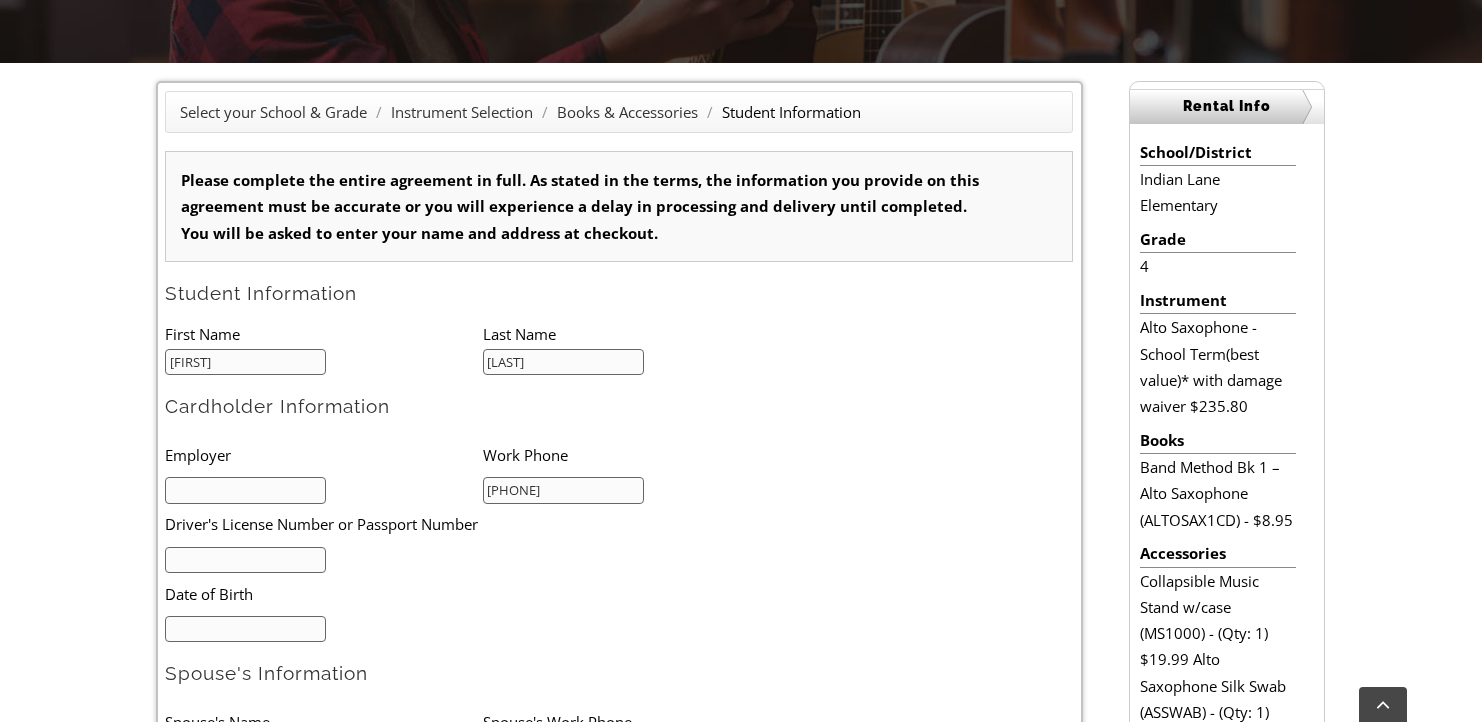 click at bounding box center [245, 490] 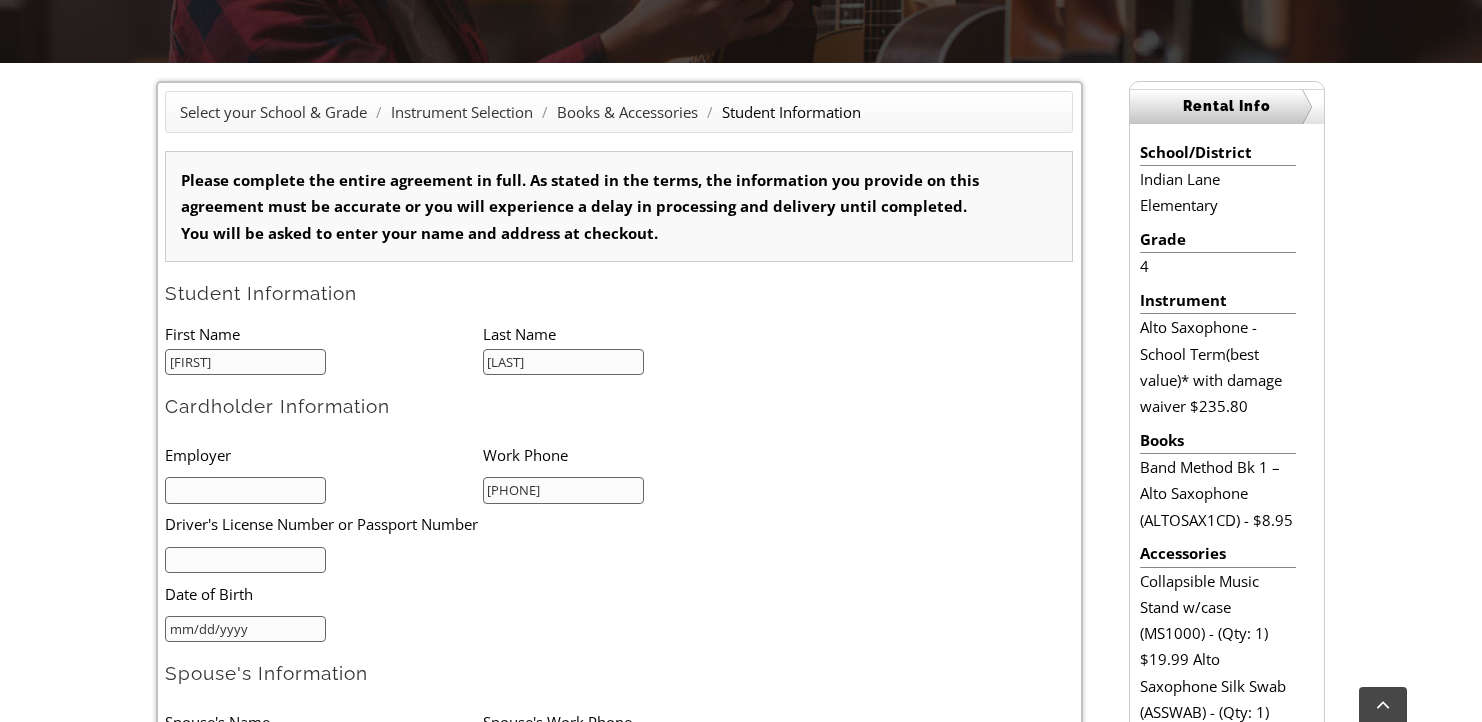 click on "mm/dd/yyyy" at bounding box center (245, 629) 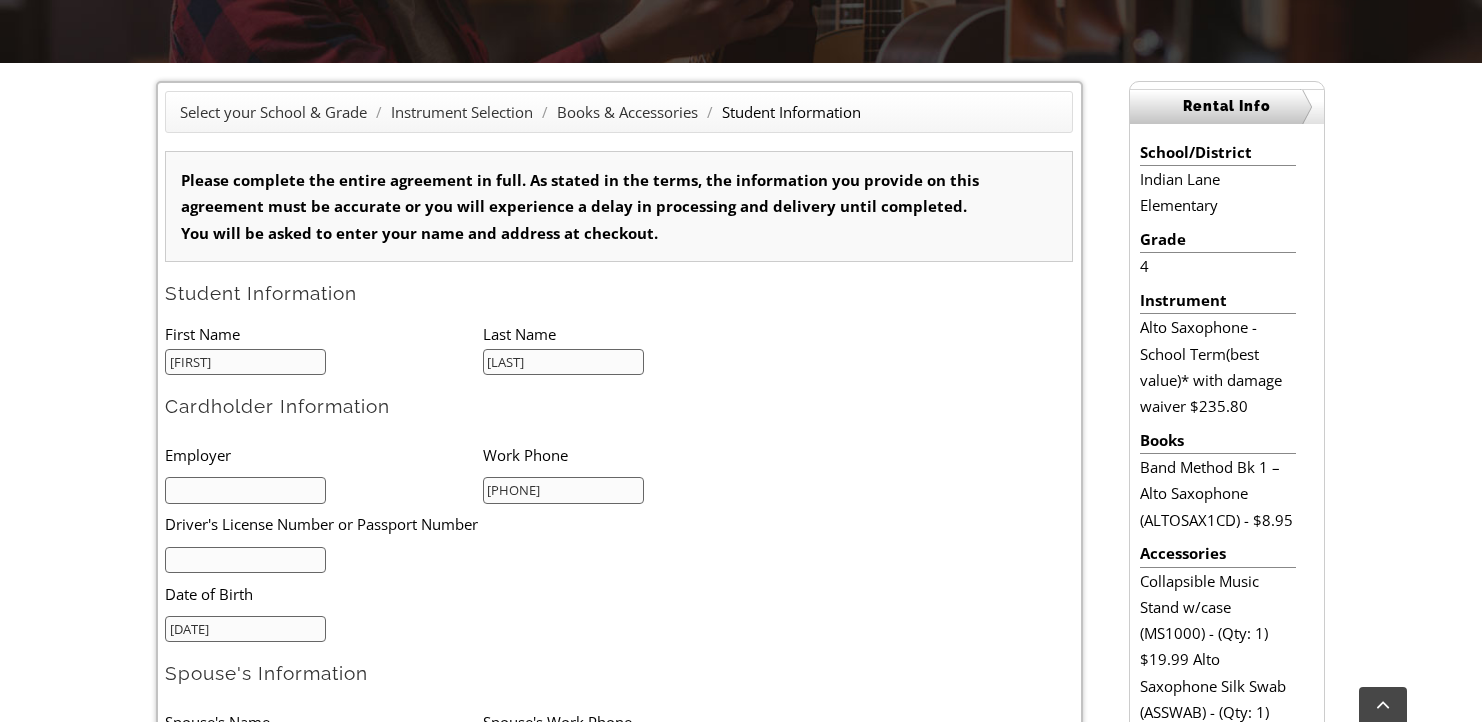 type on "03/20/1982" 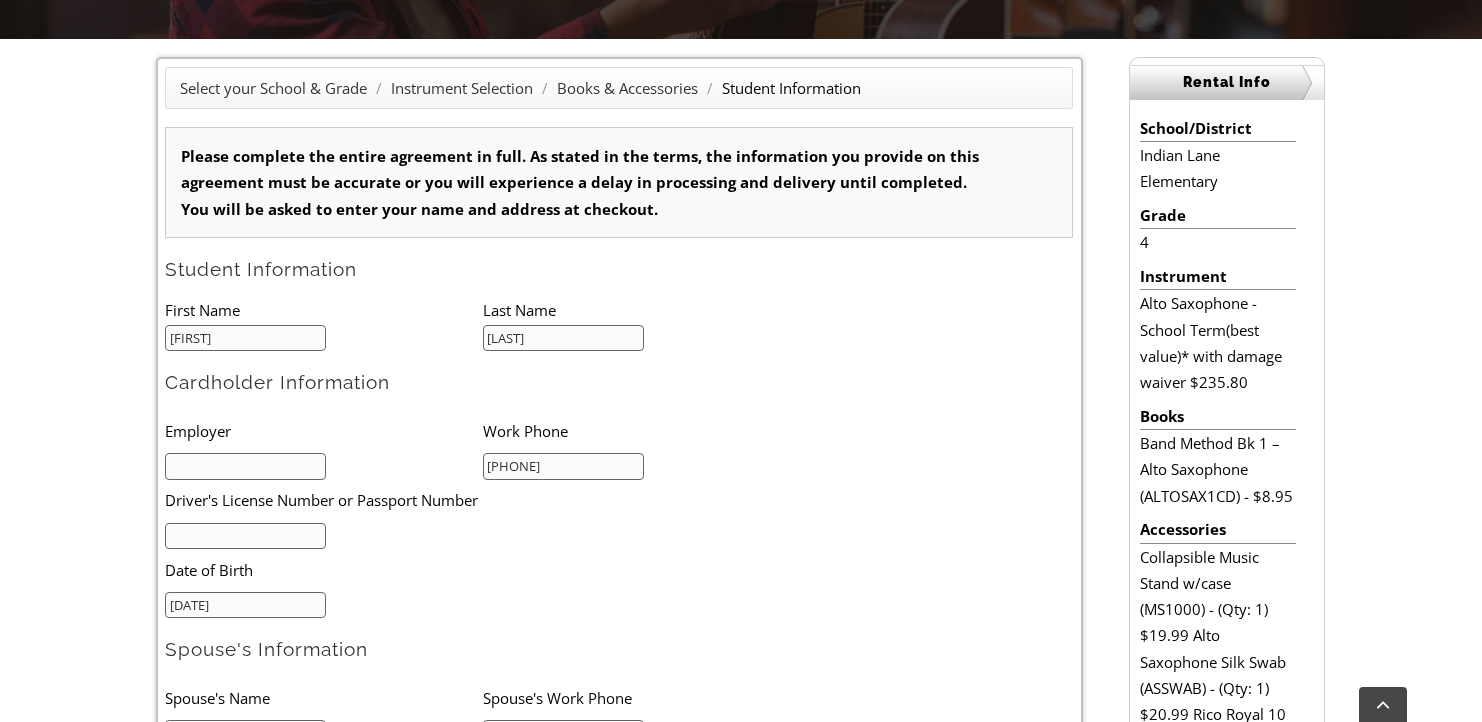 scroll, scrollTop: 519, scrollLeft: 0, axis: vertical 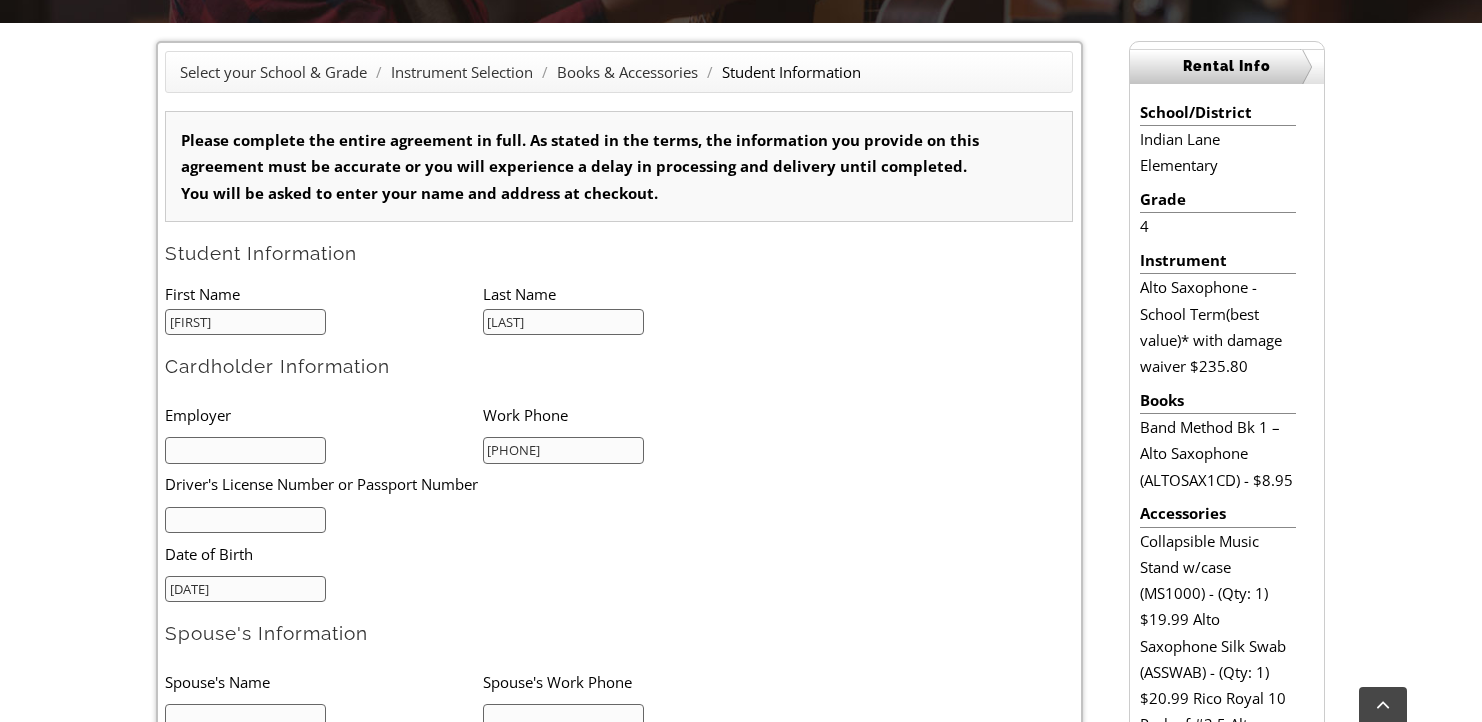 drag, startPoint x: 248, startPoint y: 316, endPoint x: 115, endPoint y: 310, distance: 133.13527 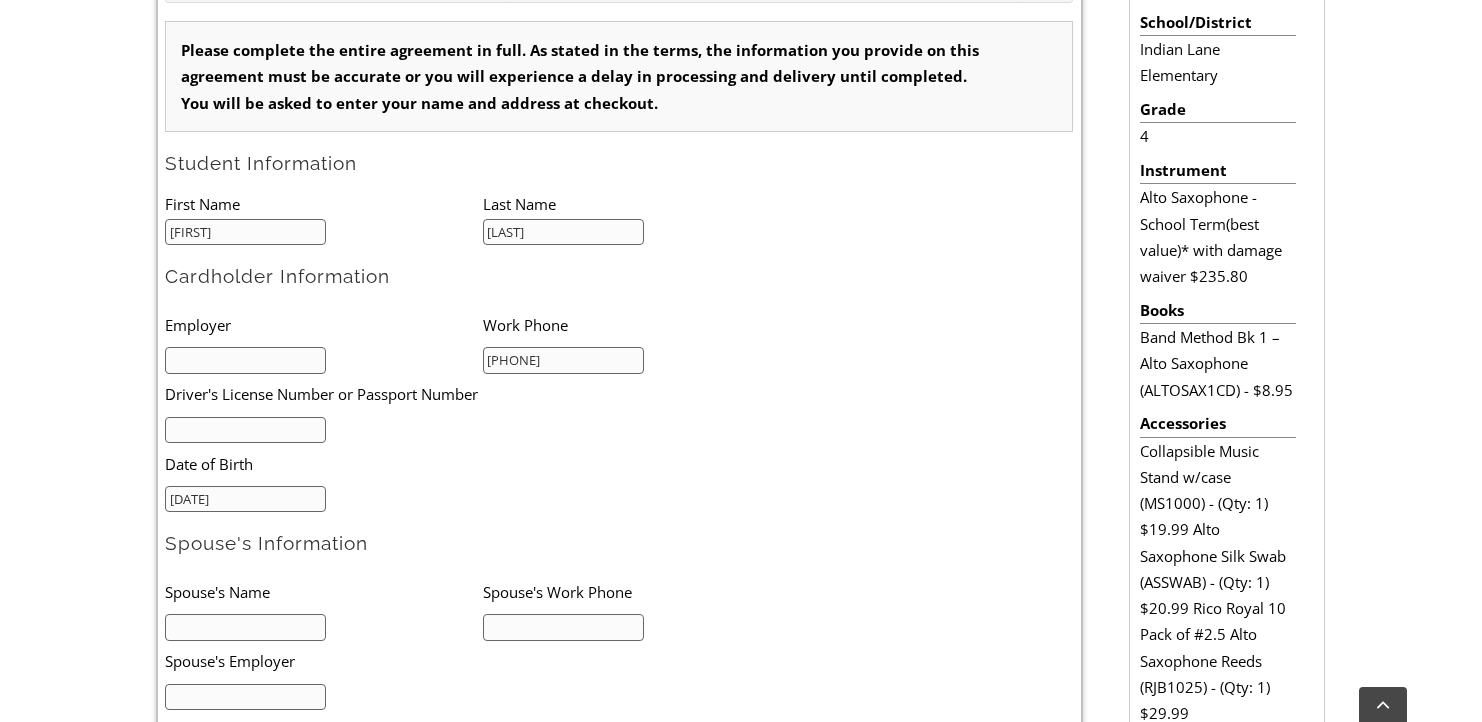 scroll, scrollTop: 599, scrollLeft: 0, axis: vertical 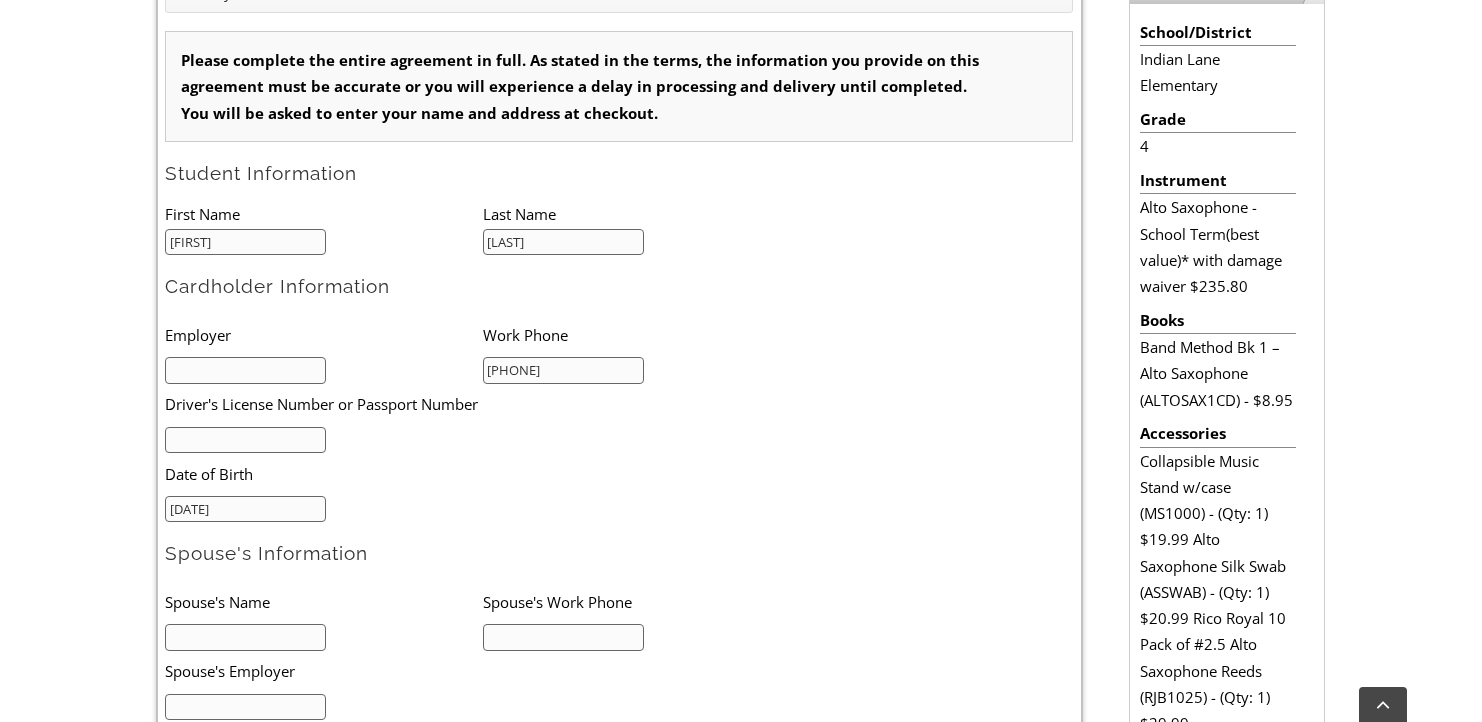 click at bounding box center (245, 440) 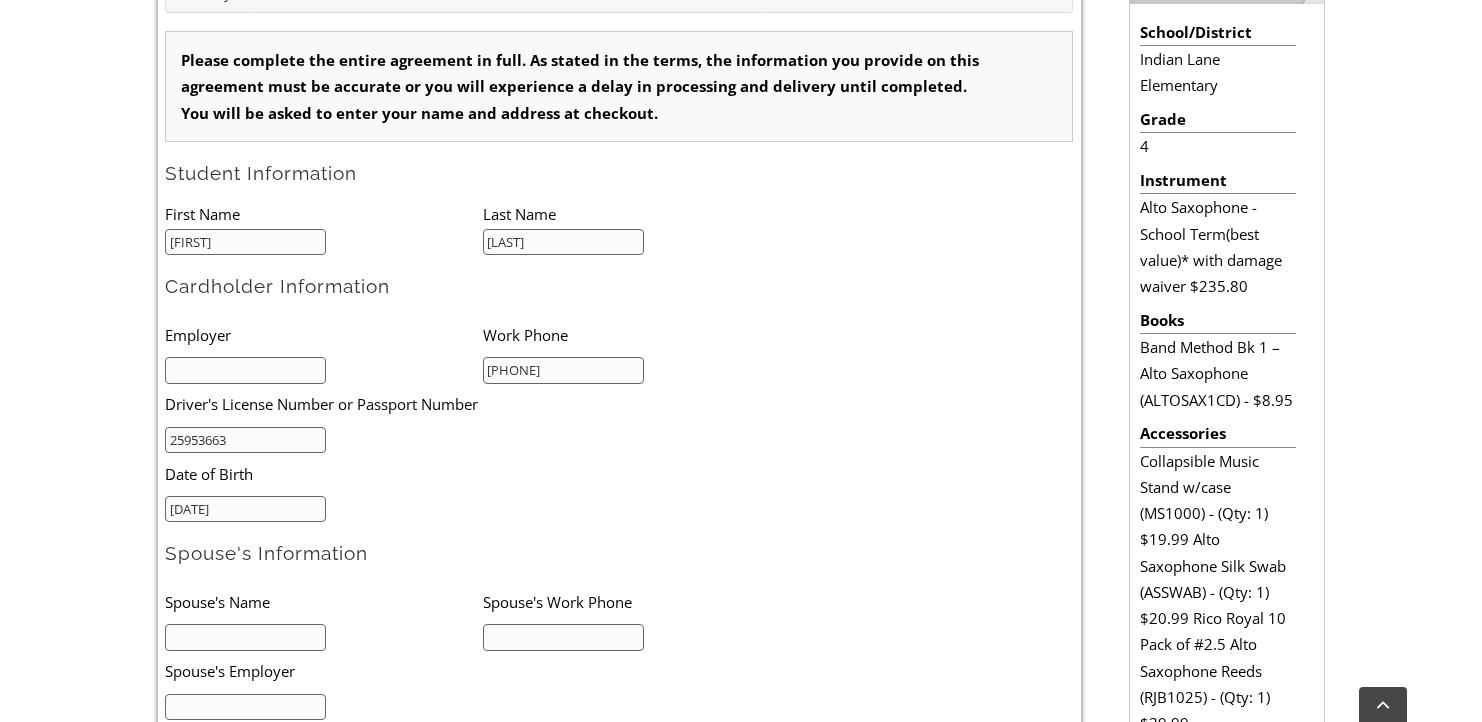 type on "25953663" 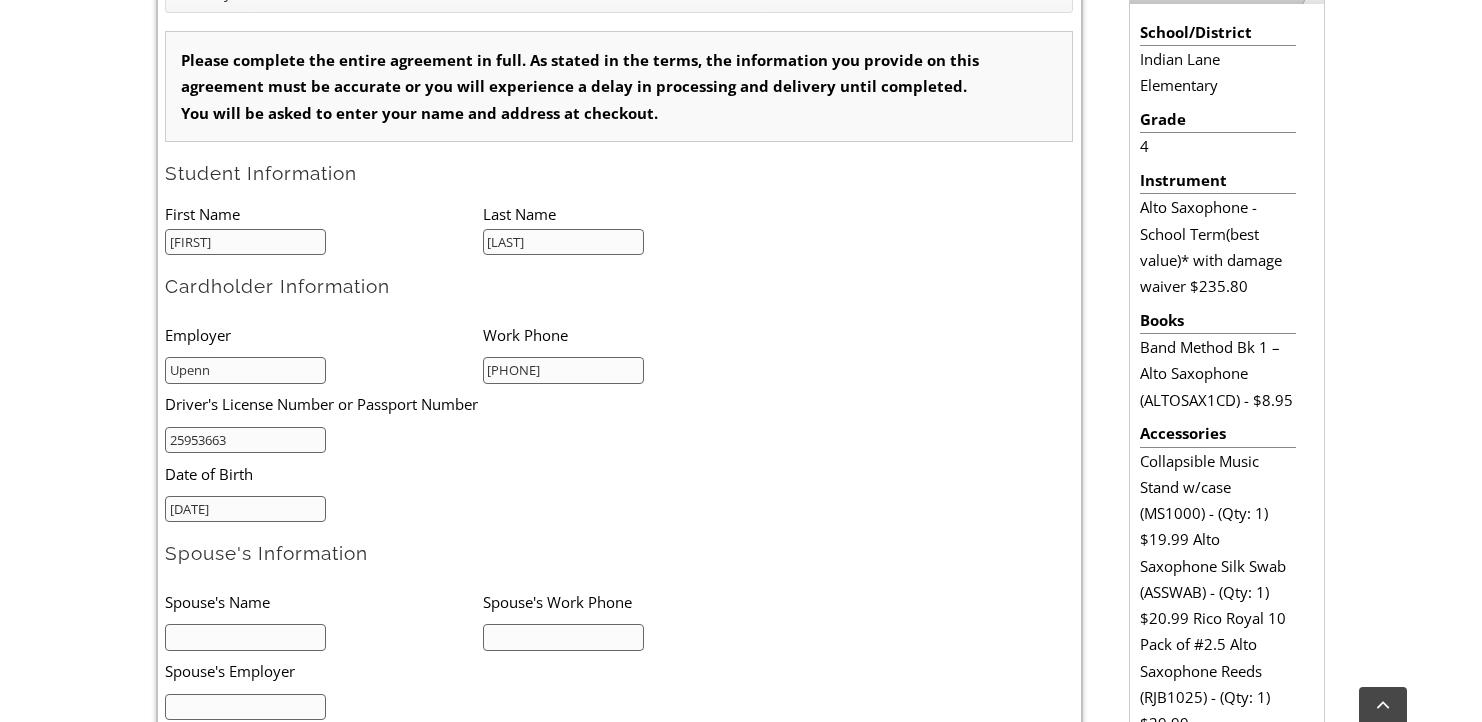 type on "Upenn" 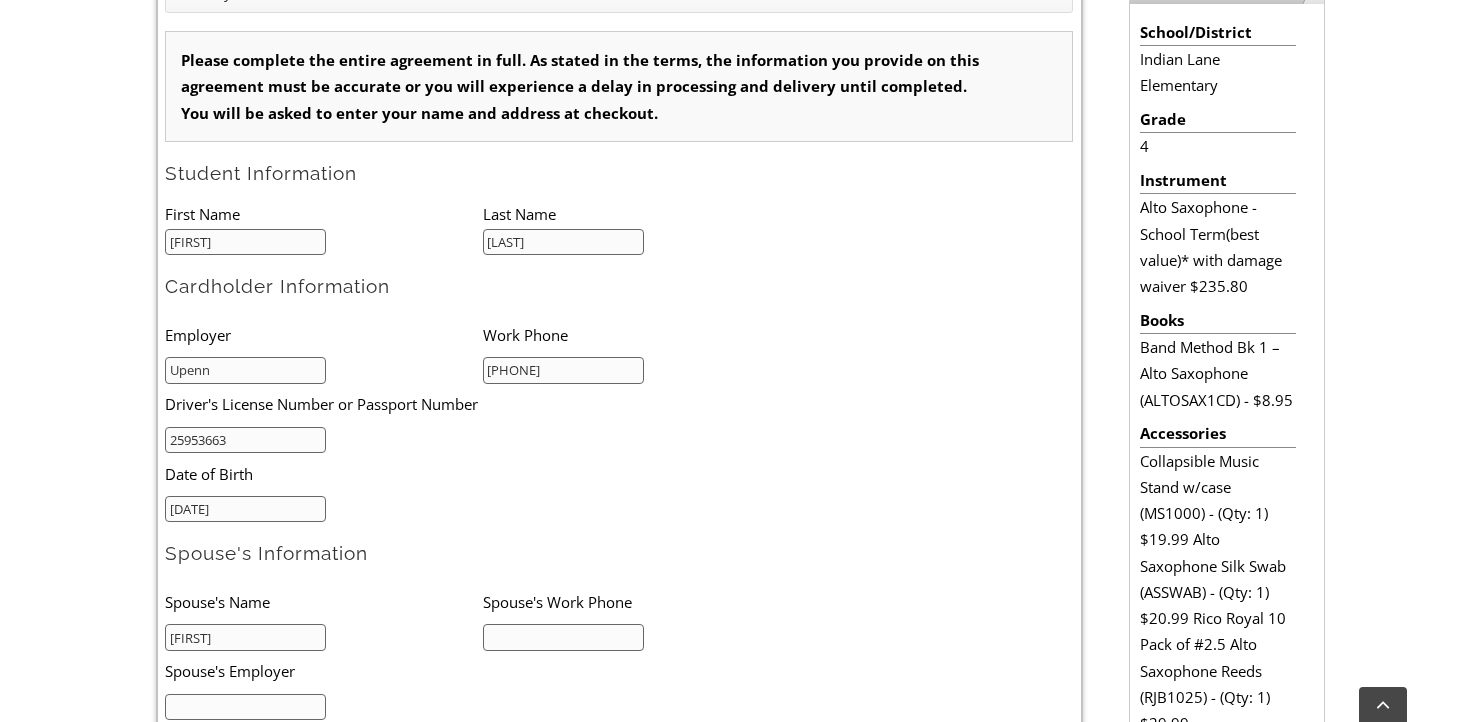 type on "matthew" 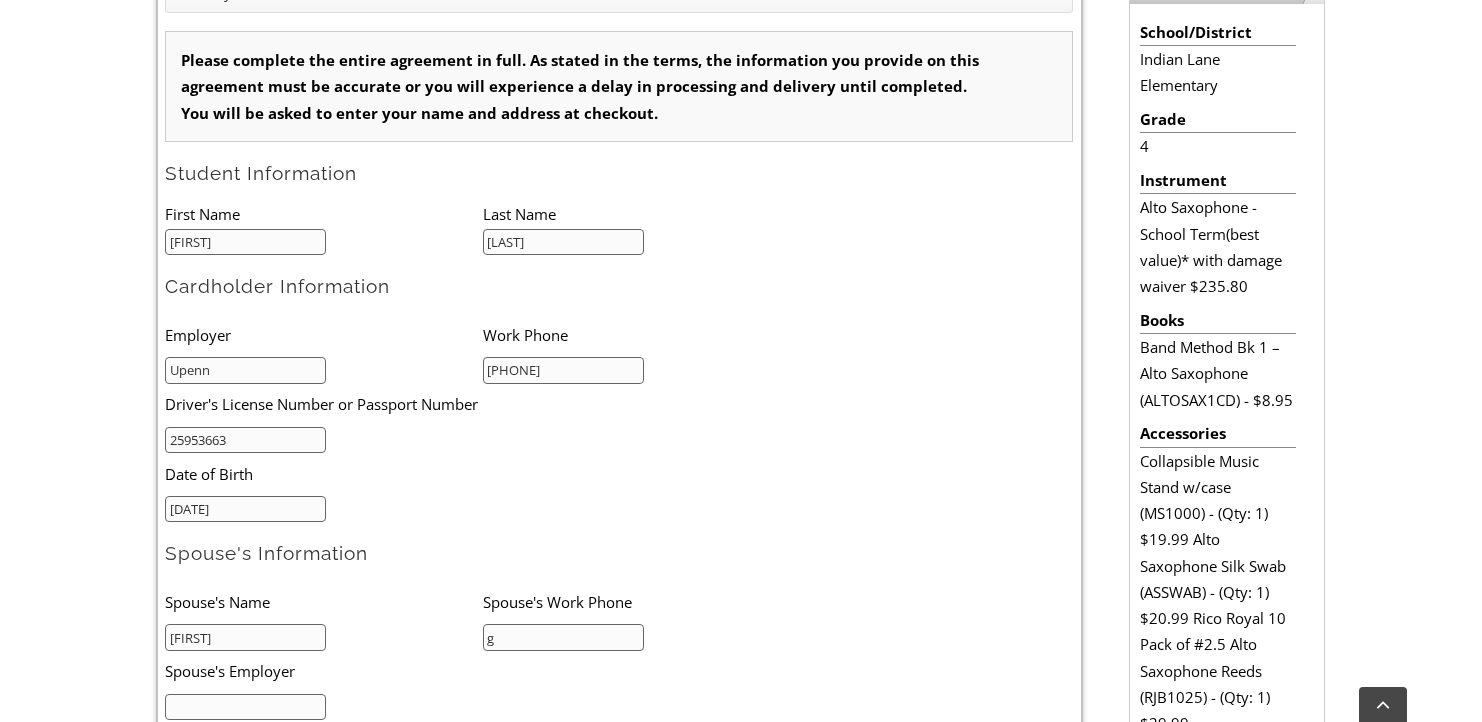 type 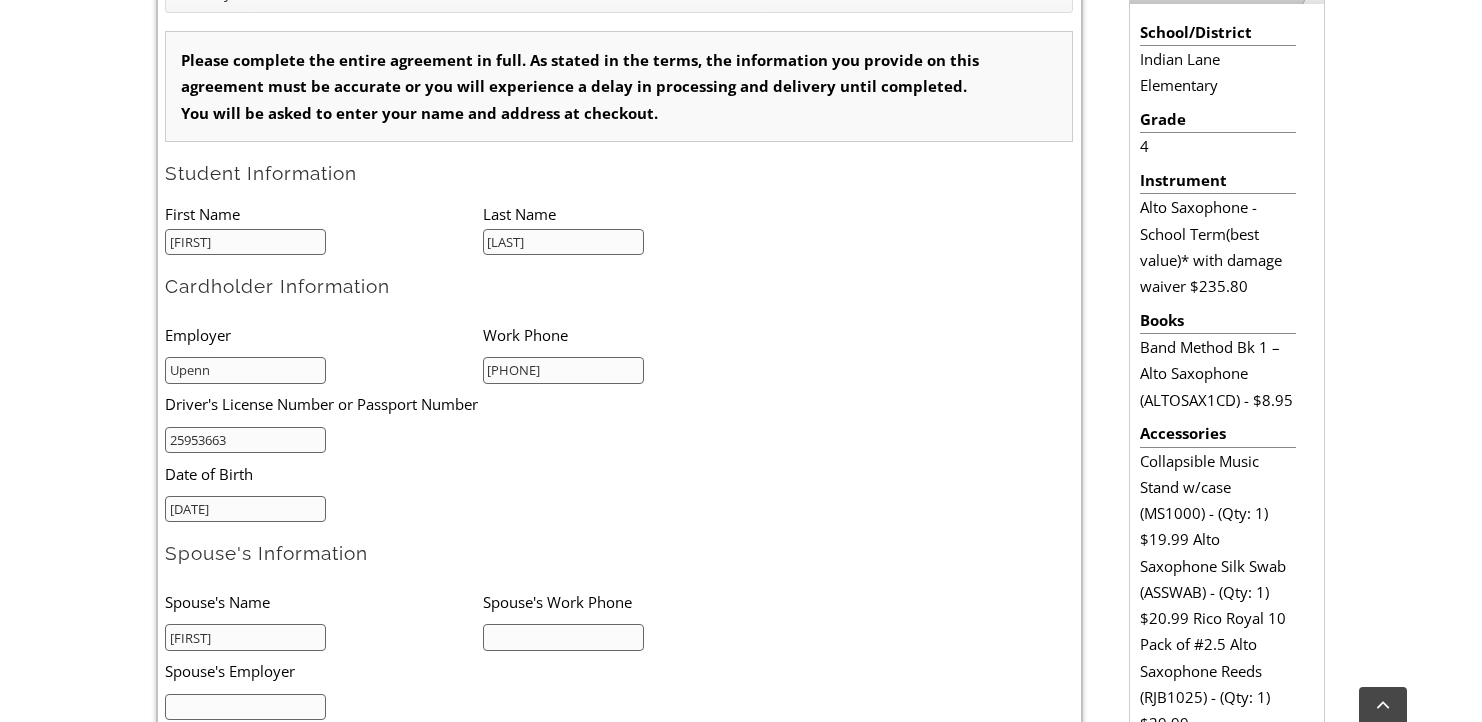 click on "matthew" at bounding box center (245, 637) 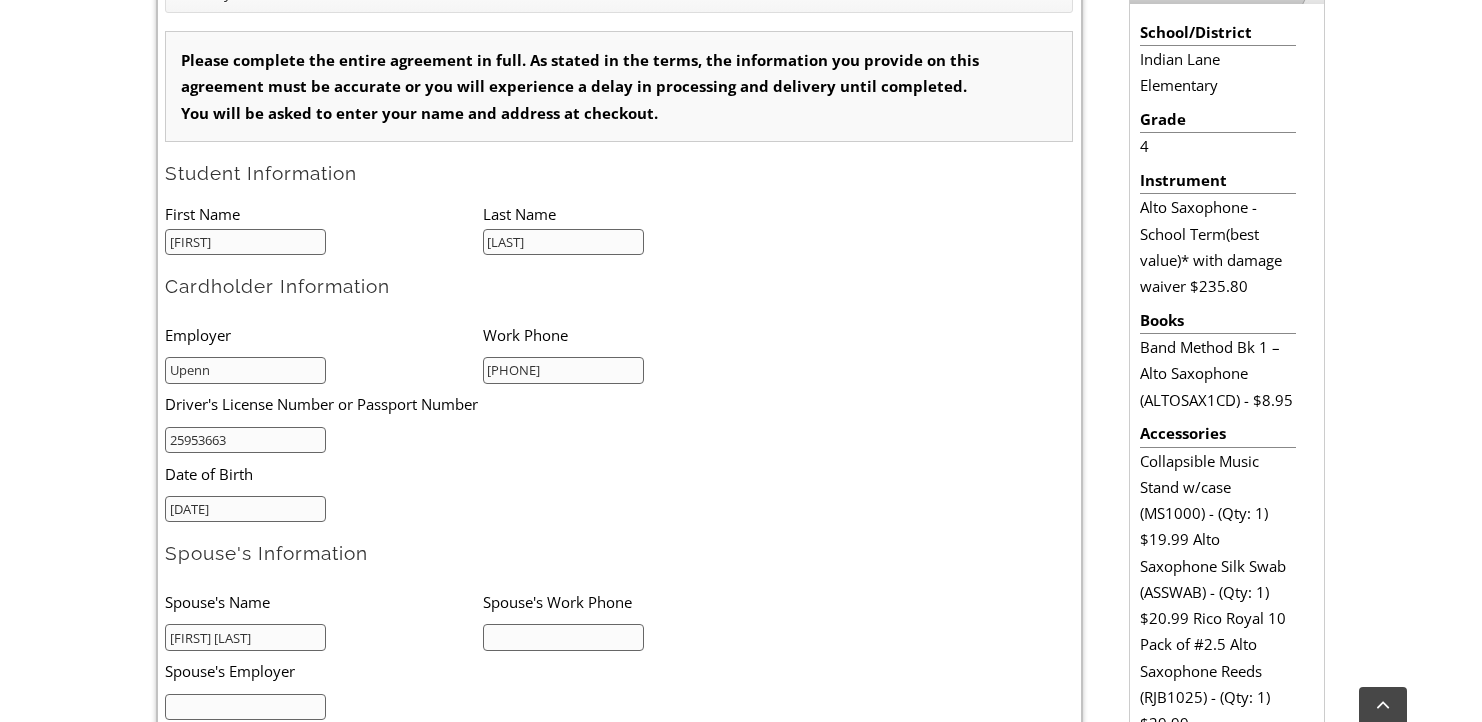 type on "matthew grady" 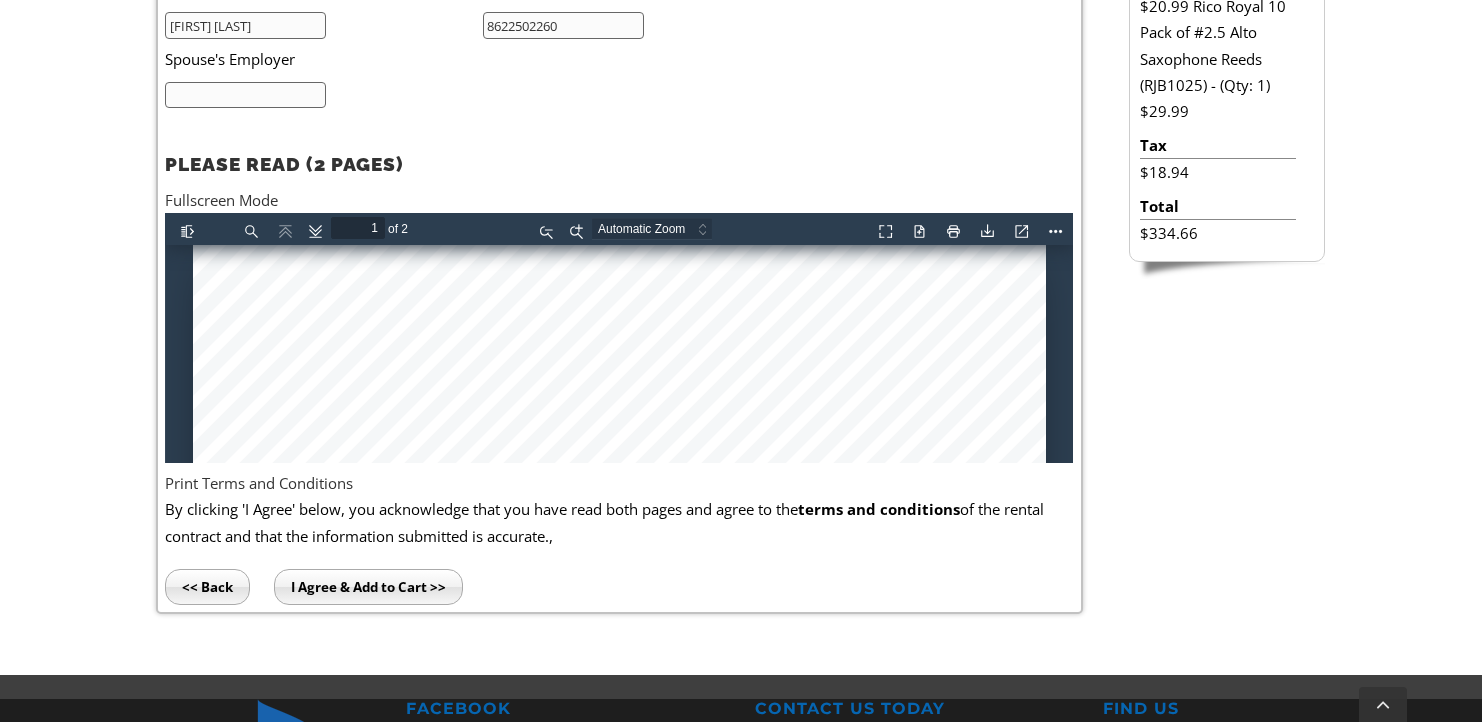 scroll, scrollTop: 1195, scrollLeft: 0, axis: vertical 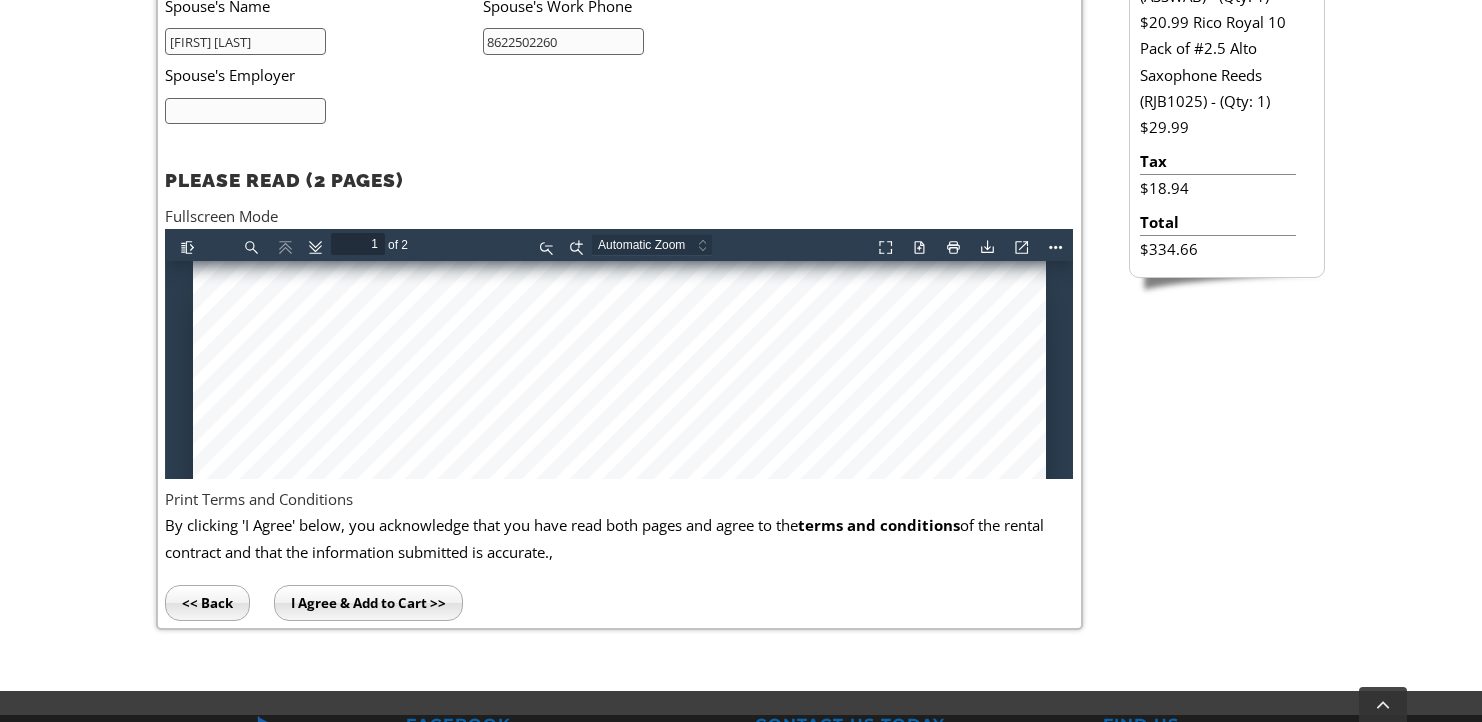 type on "8622502260" 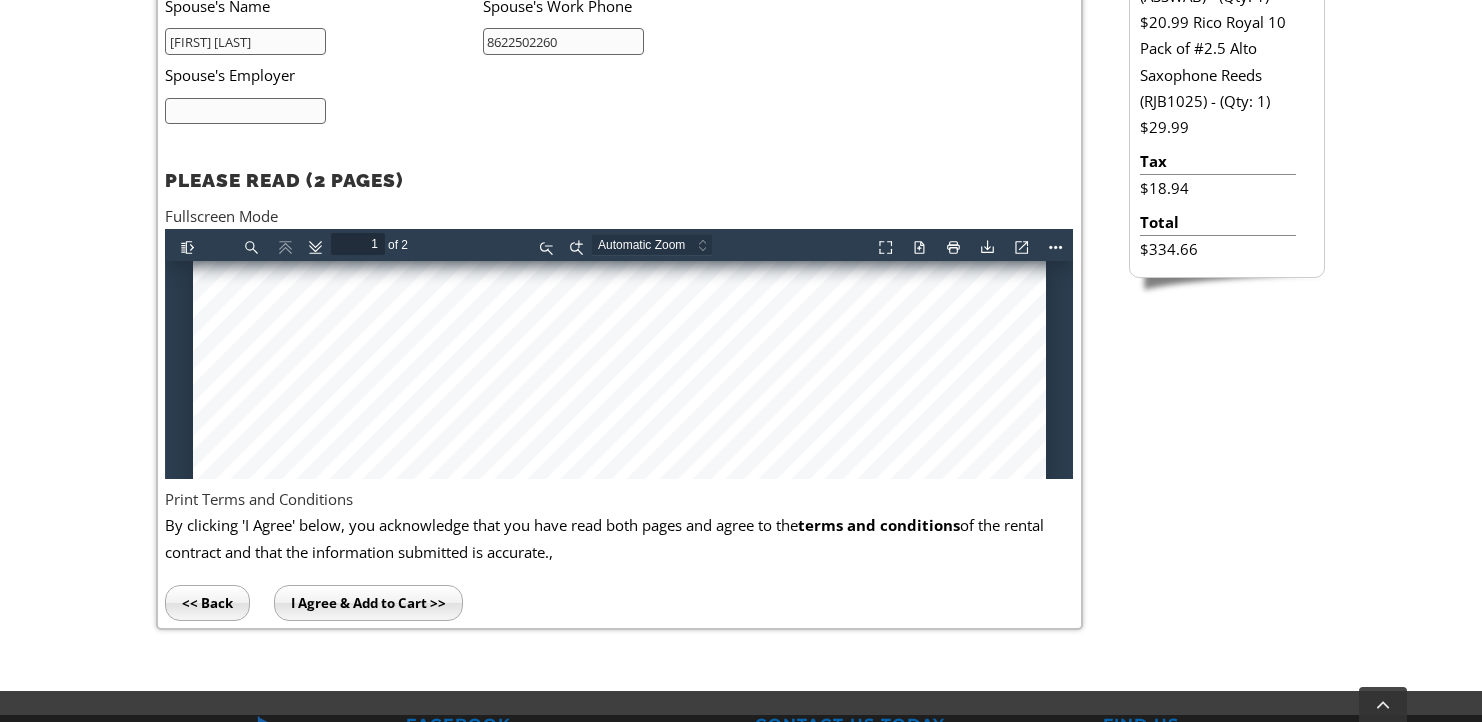 scroll, scrollTop: 321, scrollLeft: 0, axis: vertical 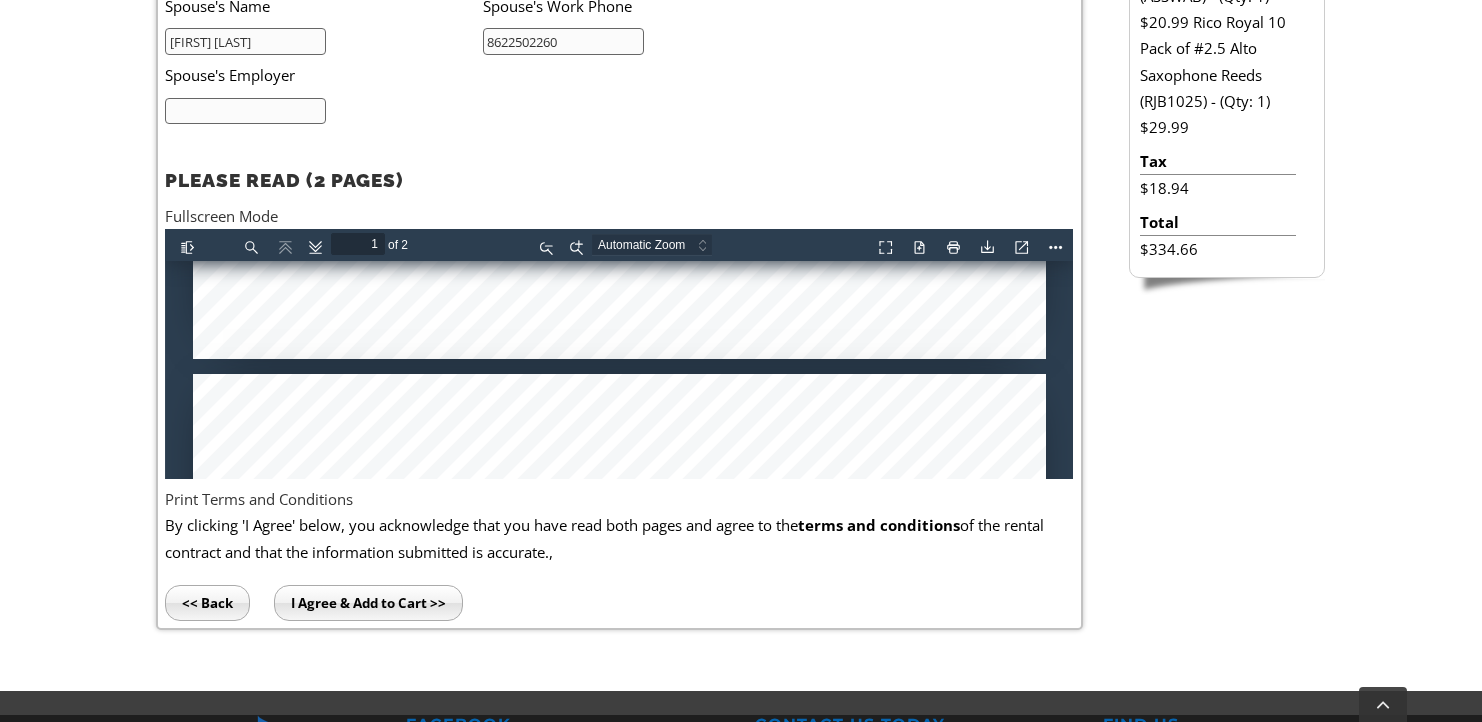 type on "2" 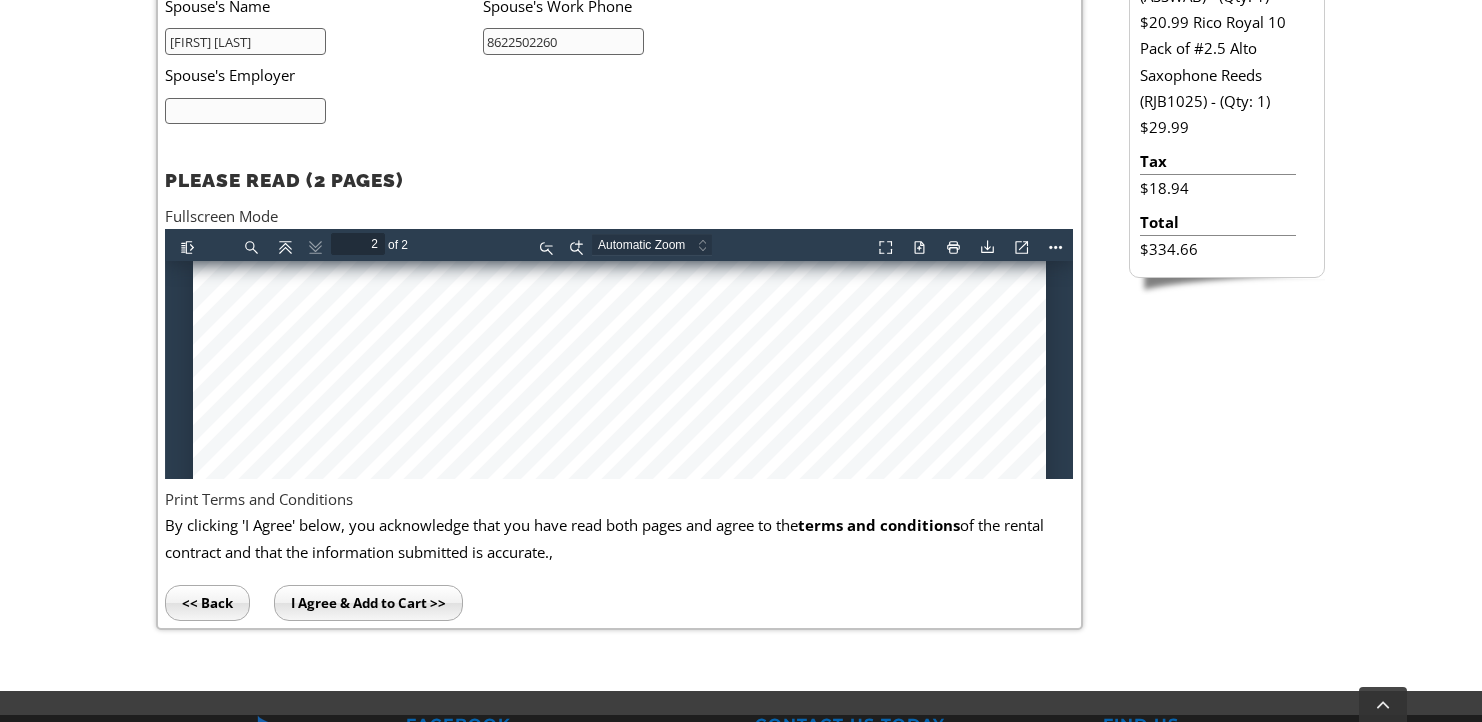 scroll, scrollTop: 1801, scrollLeft: 0, axis: vertical 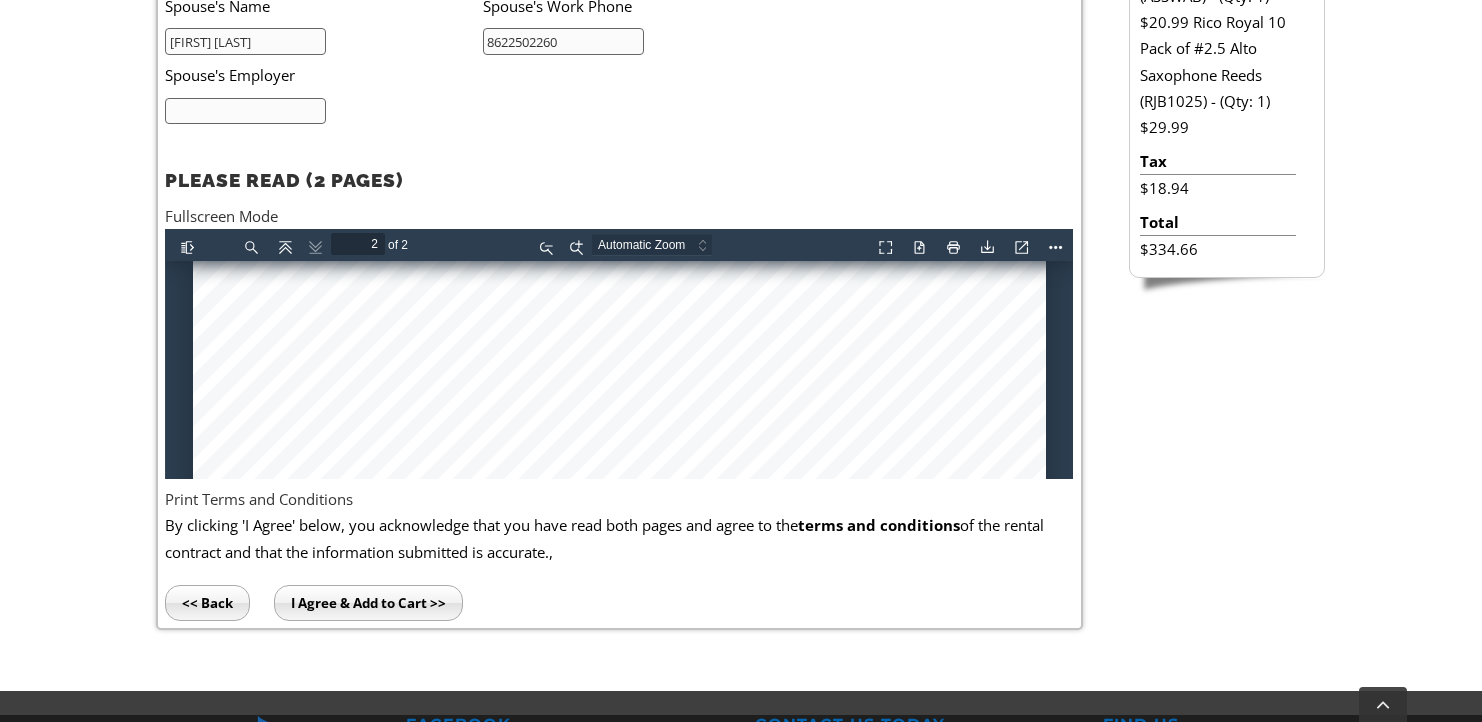 click on "I Agree & Add to Cart >>" at bounding box center (368, 603) 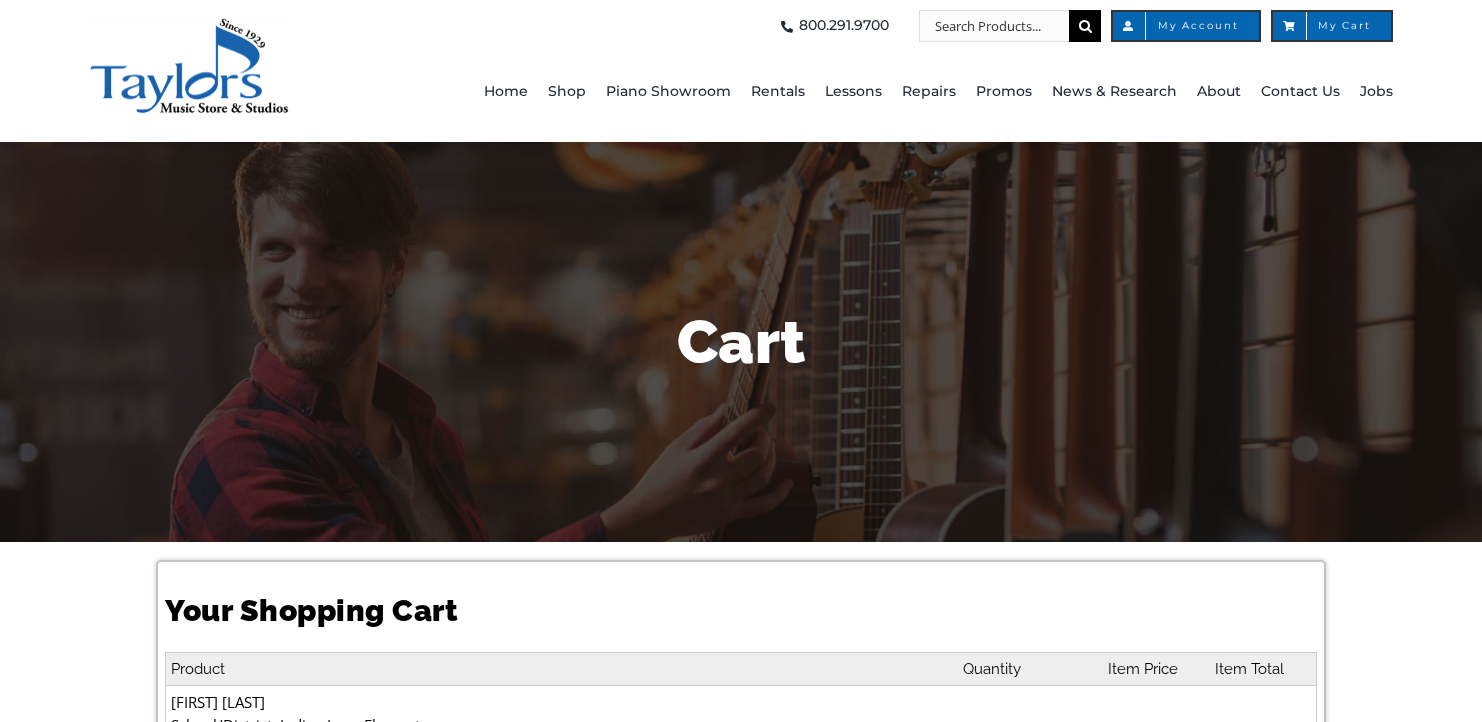scroll, scrollTop: 0, scrollLeft: 0, axis: both 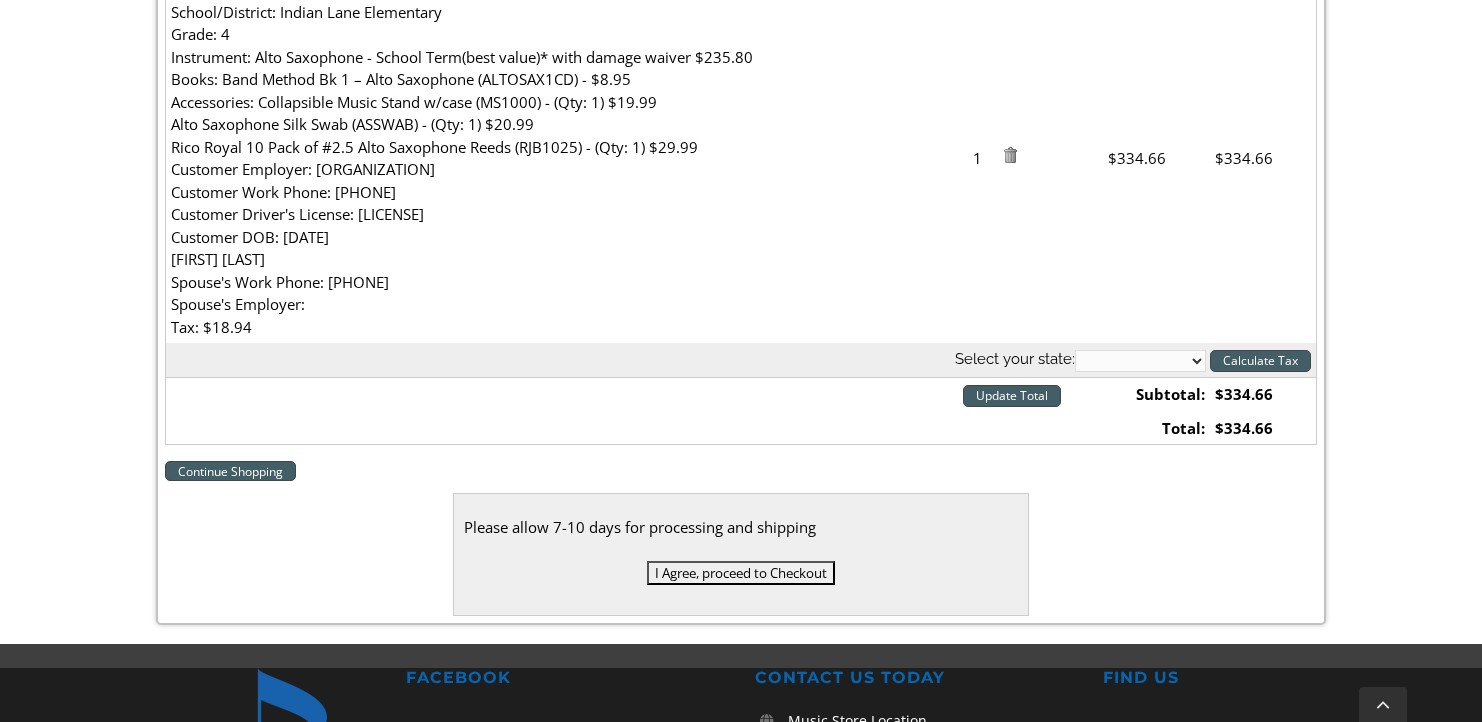 click on "Alabama Alaska  Arizona Arkansas California  Colorado Connecticut Delaware D. C. Florida Georgia  Hawaii Idaho Illinois Indiana Iowa Kansas Kentucky Louisiana Maine Maryland Massachusetts Michigan Minnesota Mississippi Missouri Montana Nebraska Nevada New Hampshire New Jersey New Mexico New York North Carolina North Dakota Ohio Oklahoma Oregon Pennsylvania Rhode Island South Carolina South Dakota Tennessee Texas Utah Vermont Virginia Washington West Virginia Wisconsin Wyoming Armed Forces (AA) Armed Forces (AE) Armed Forces (AP)" at bounding box center (1140, 361) 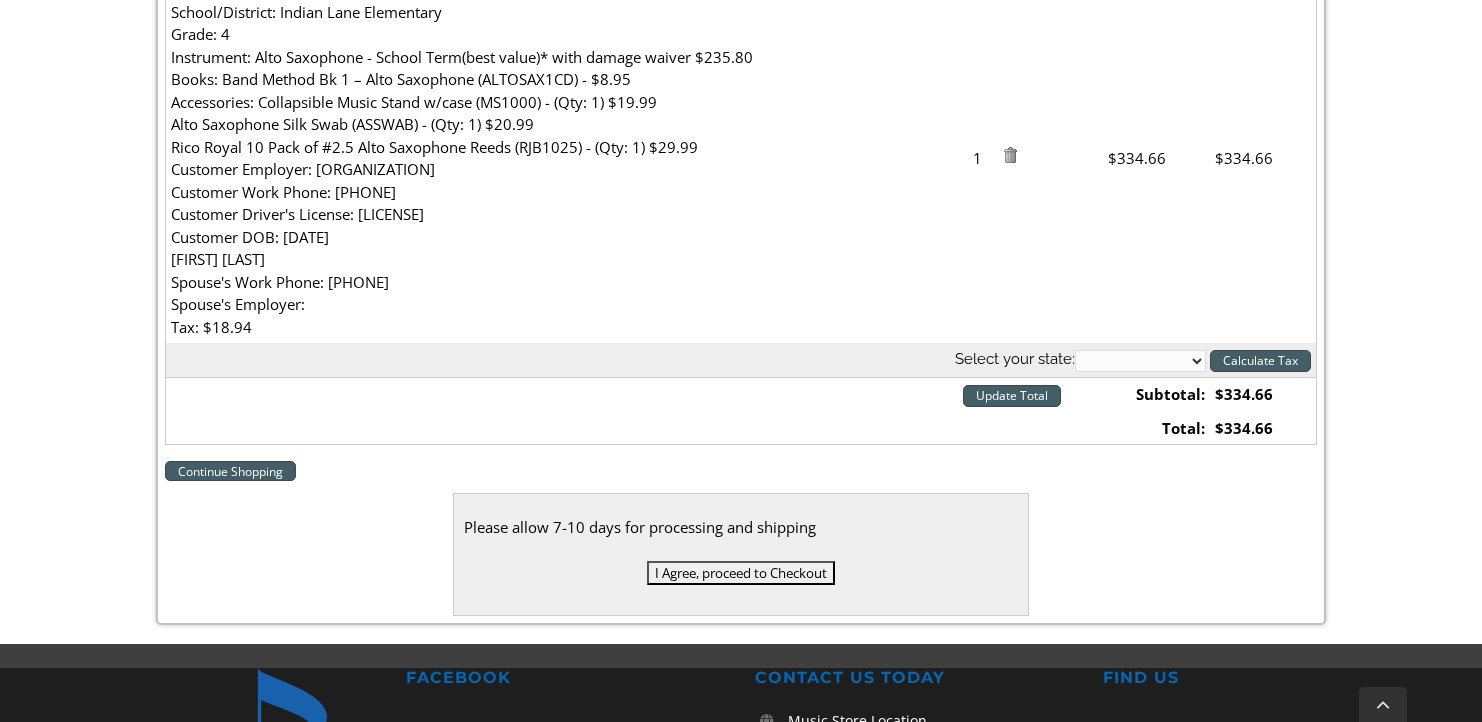select on "PA" 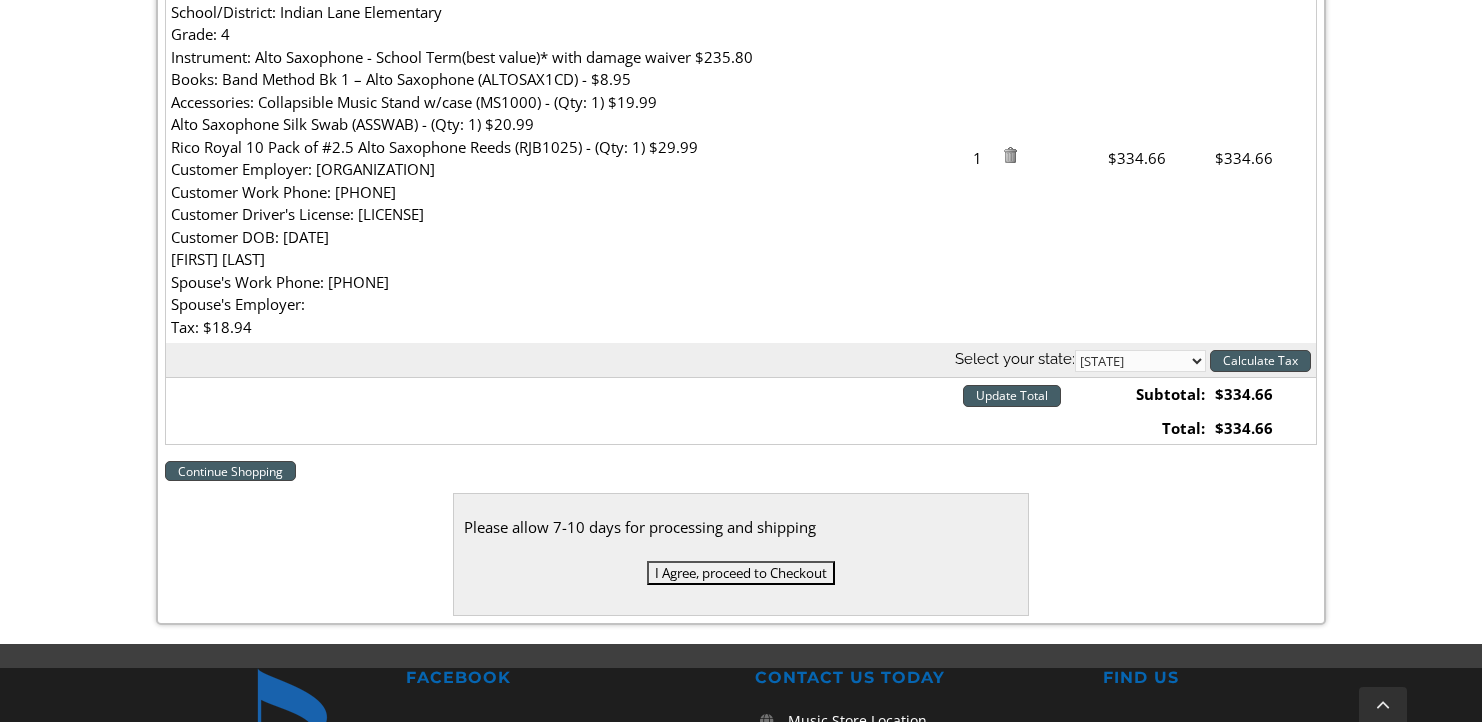 click on "I Agree, proceed to Checkout" at bounding box center (741, 573) 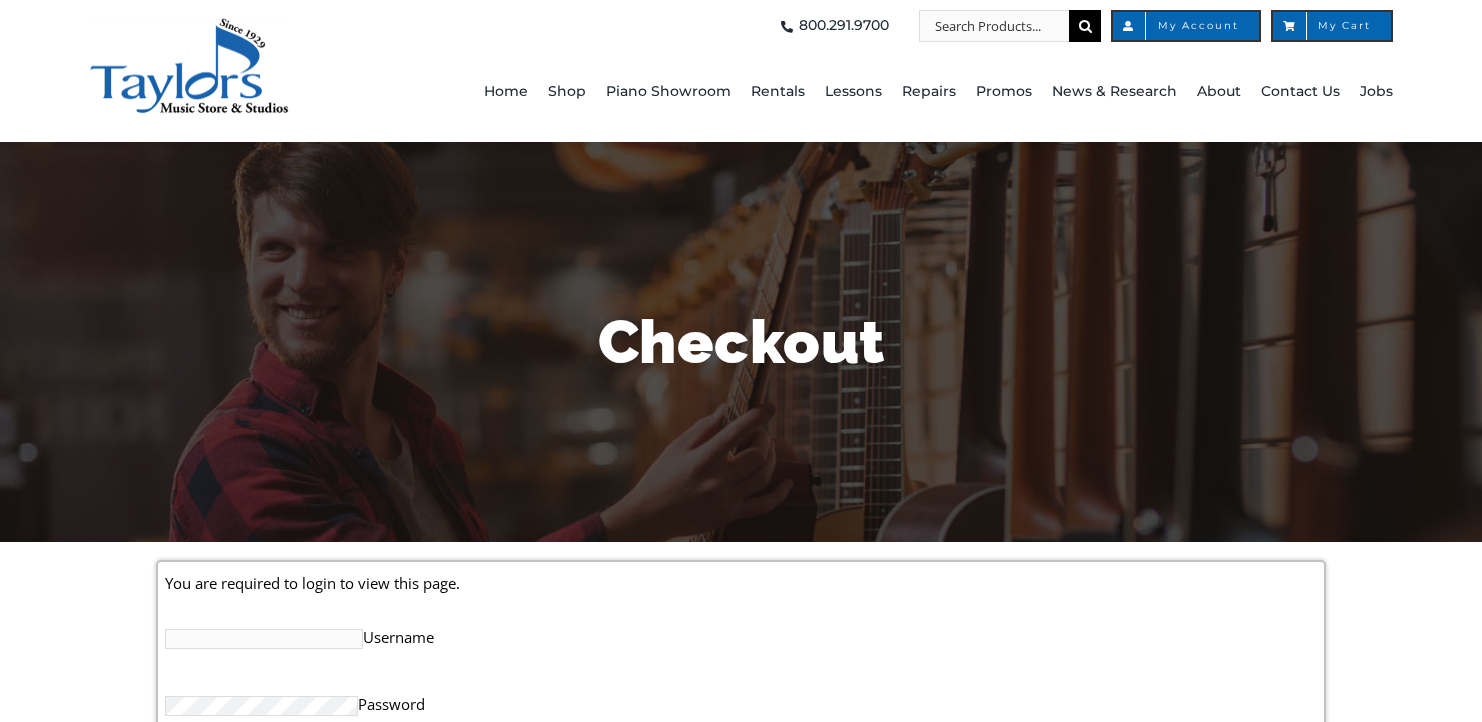 scroll, scrollTop: 0, scrollLeft: 0, axis: both 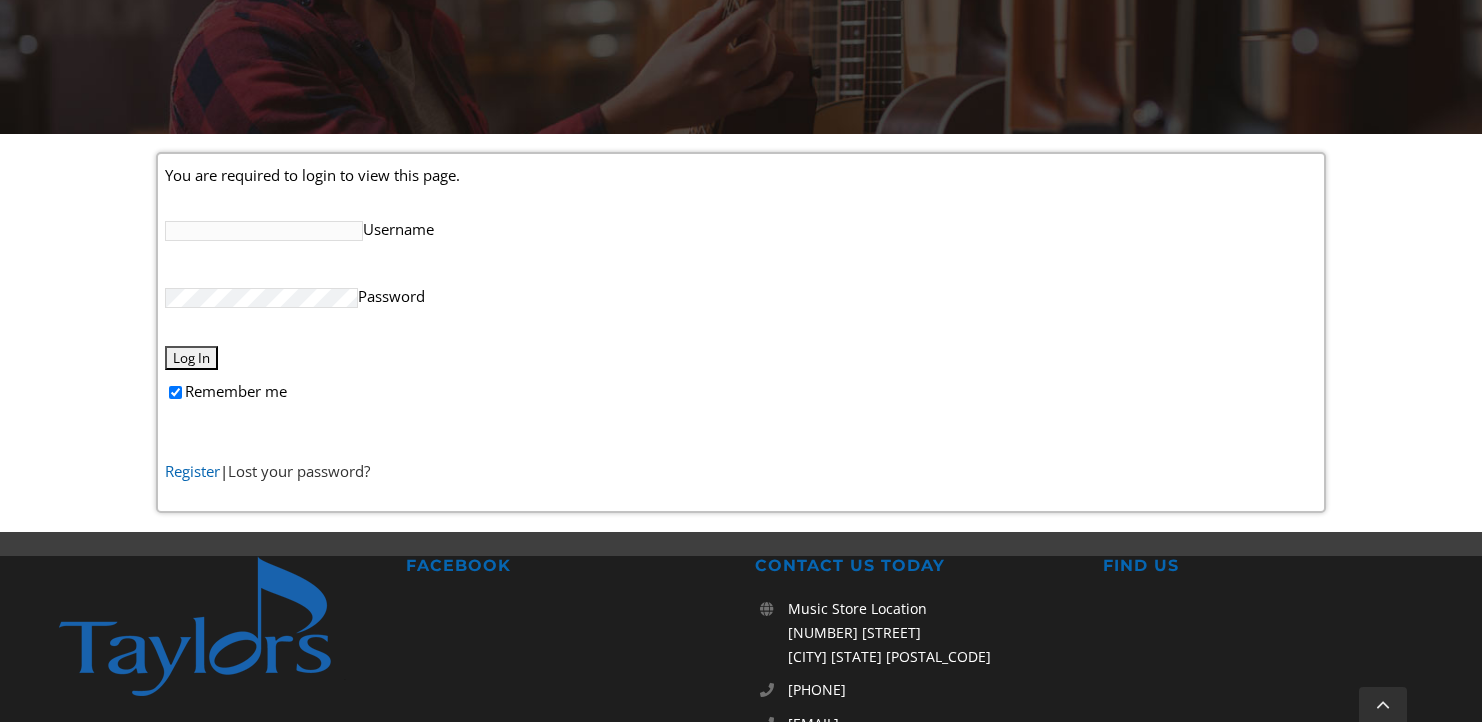 click on "Register" at bounding box center [192, 471] 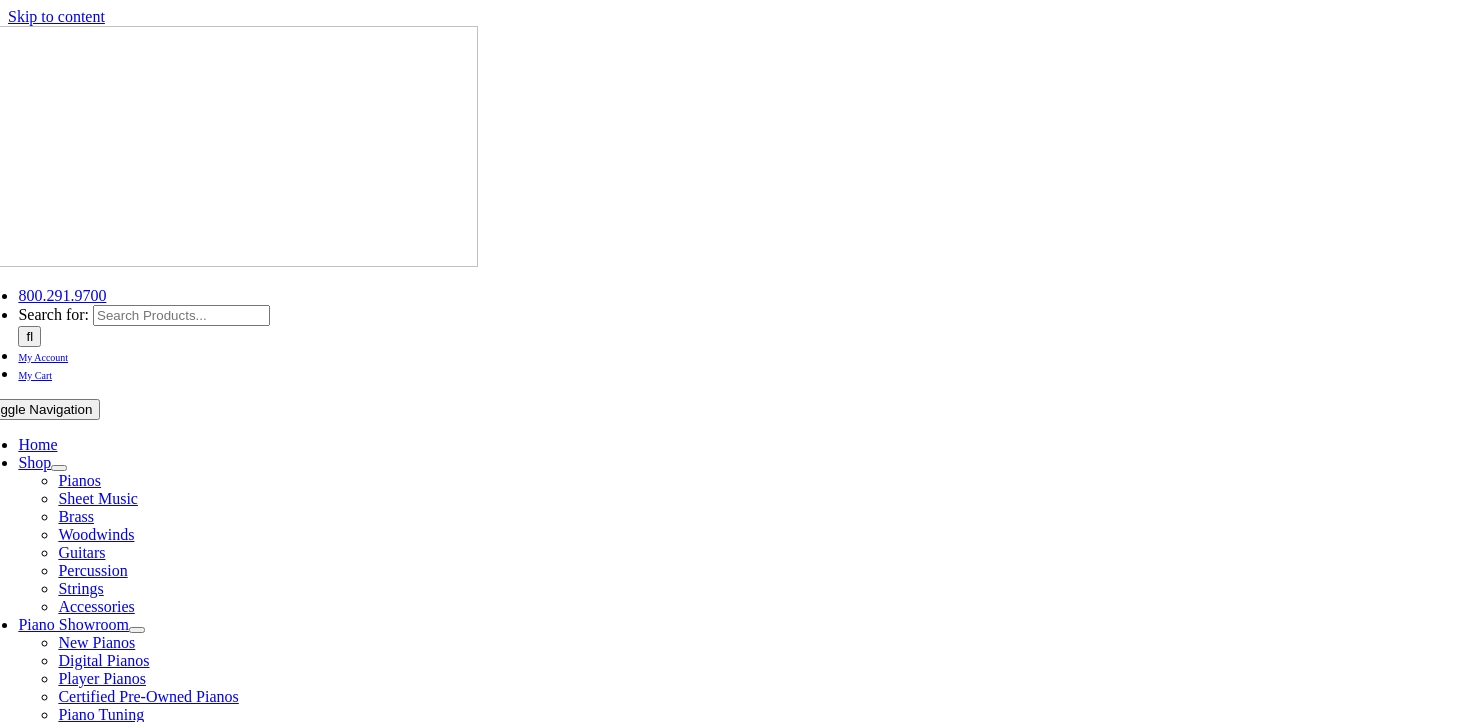 select on "PA" 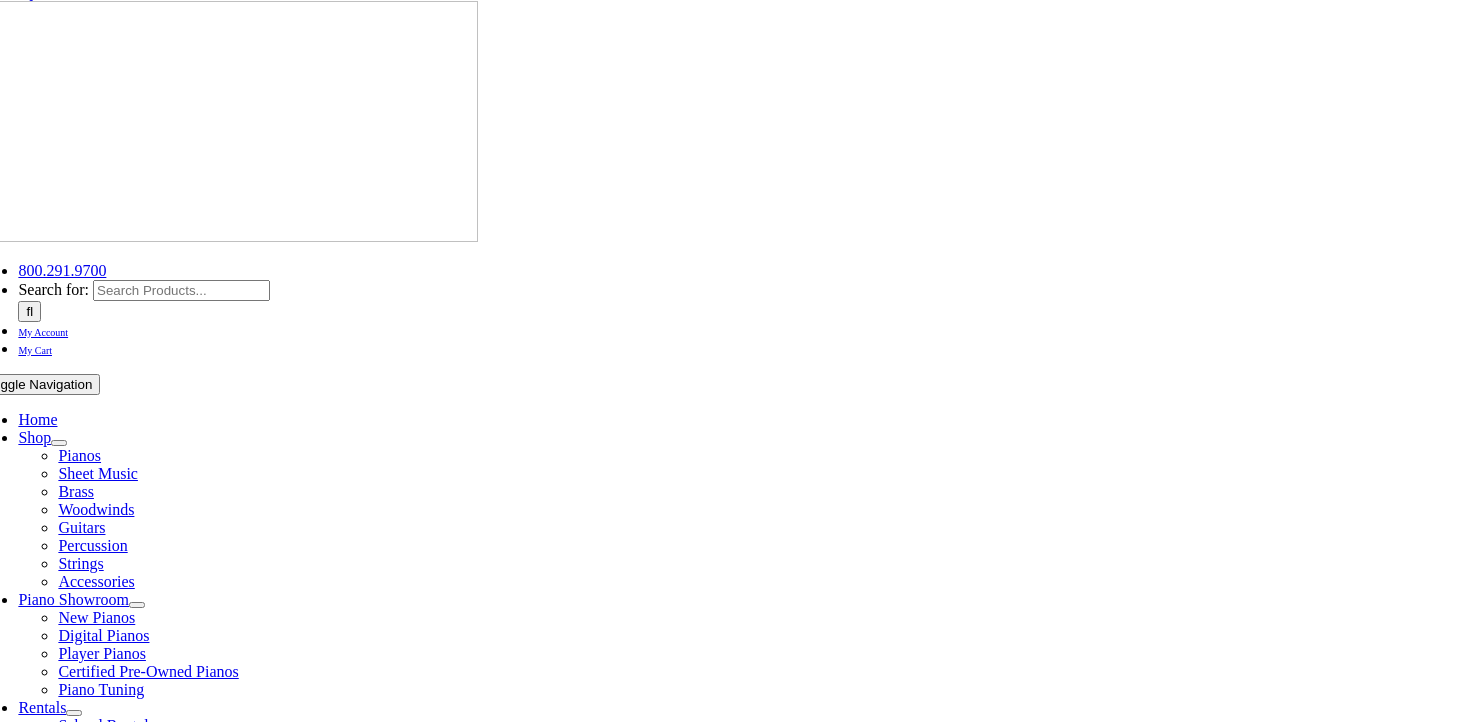 scroll, scrollTop: 40, scrollLeft: 0, axis: vertical 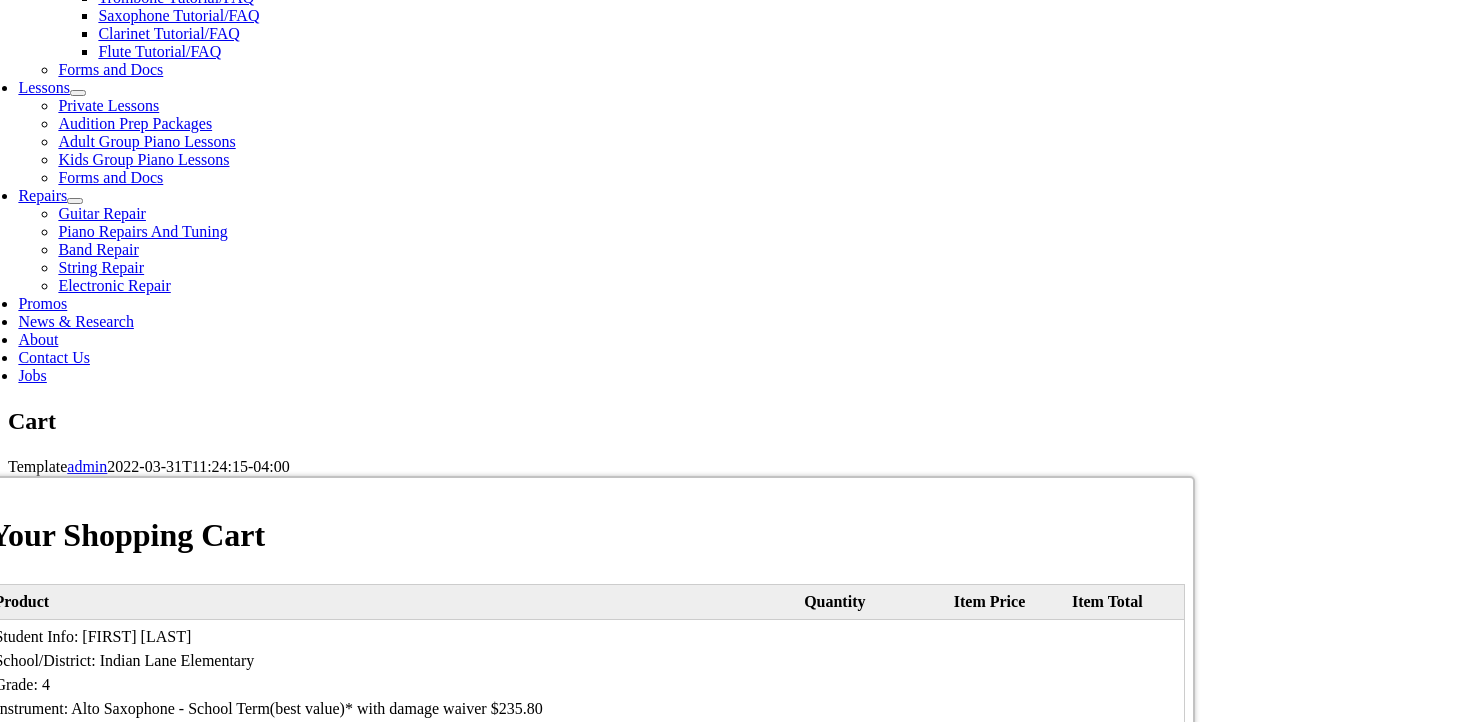 click on "I Agree, proceed to Checkout" at bounding box center (586, 1247) 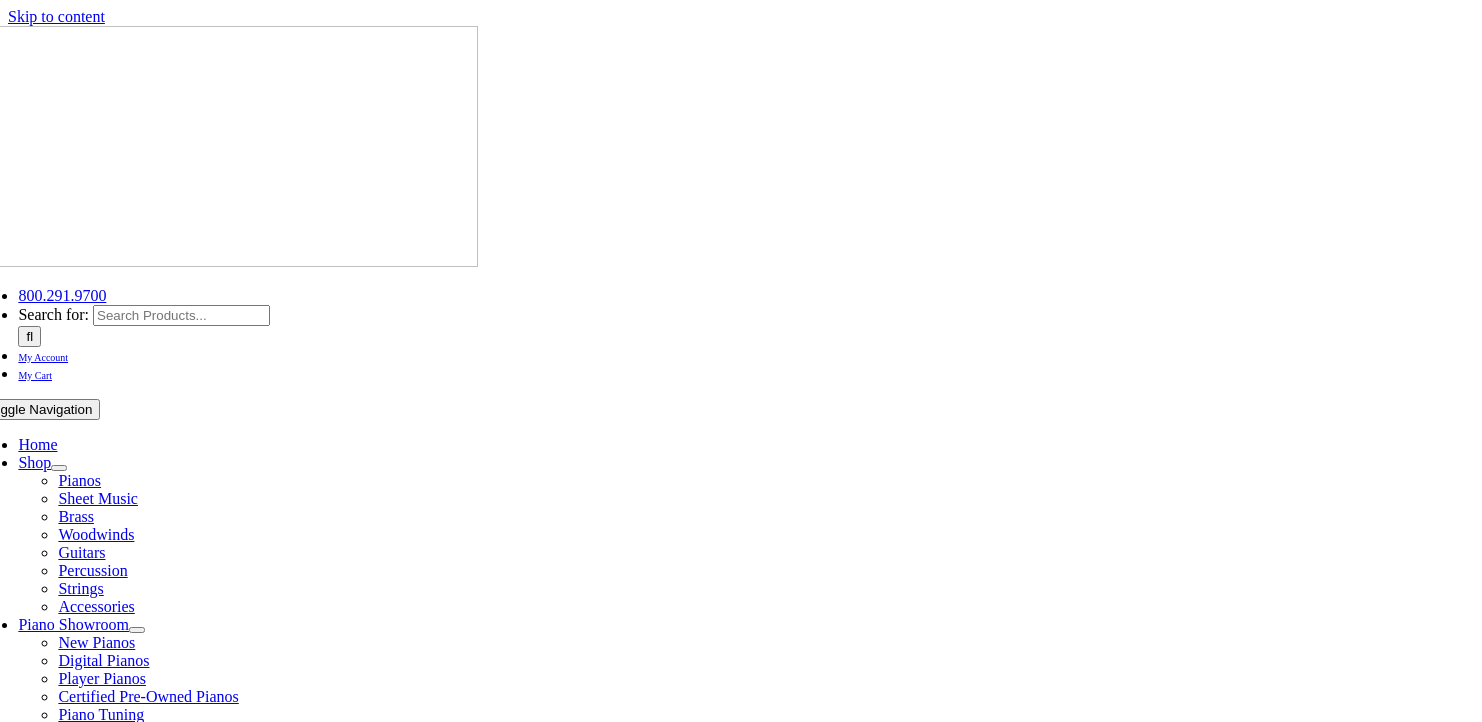 select 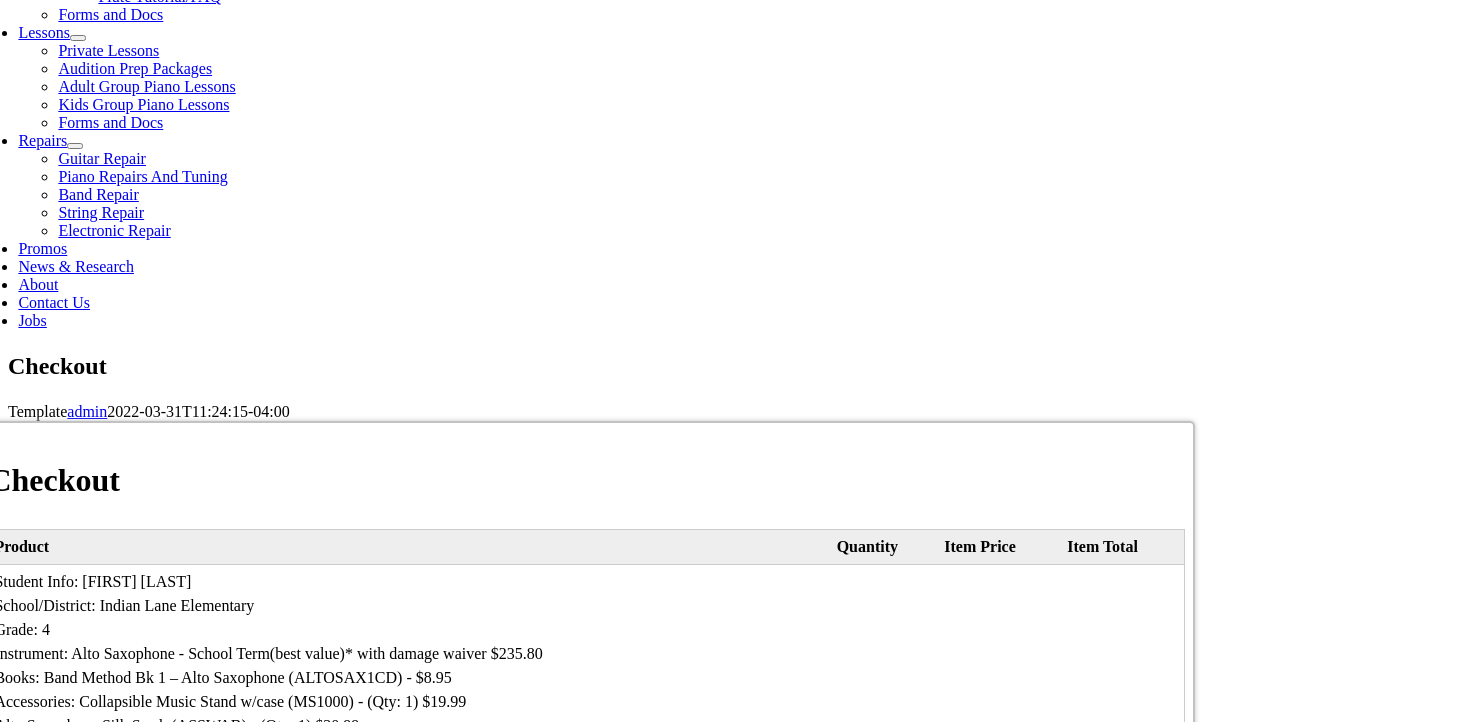 scroll, scrollTop: 947, scrollLeft: 0, axis: vertical 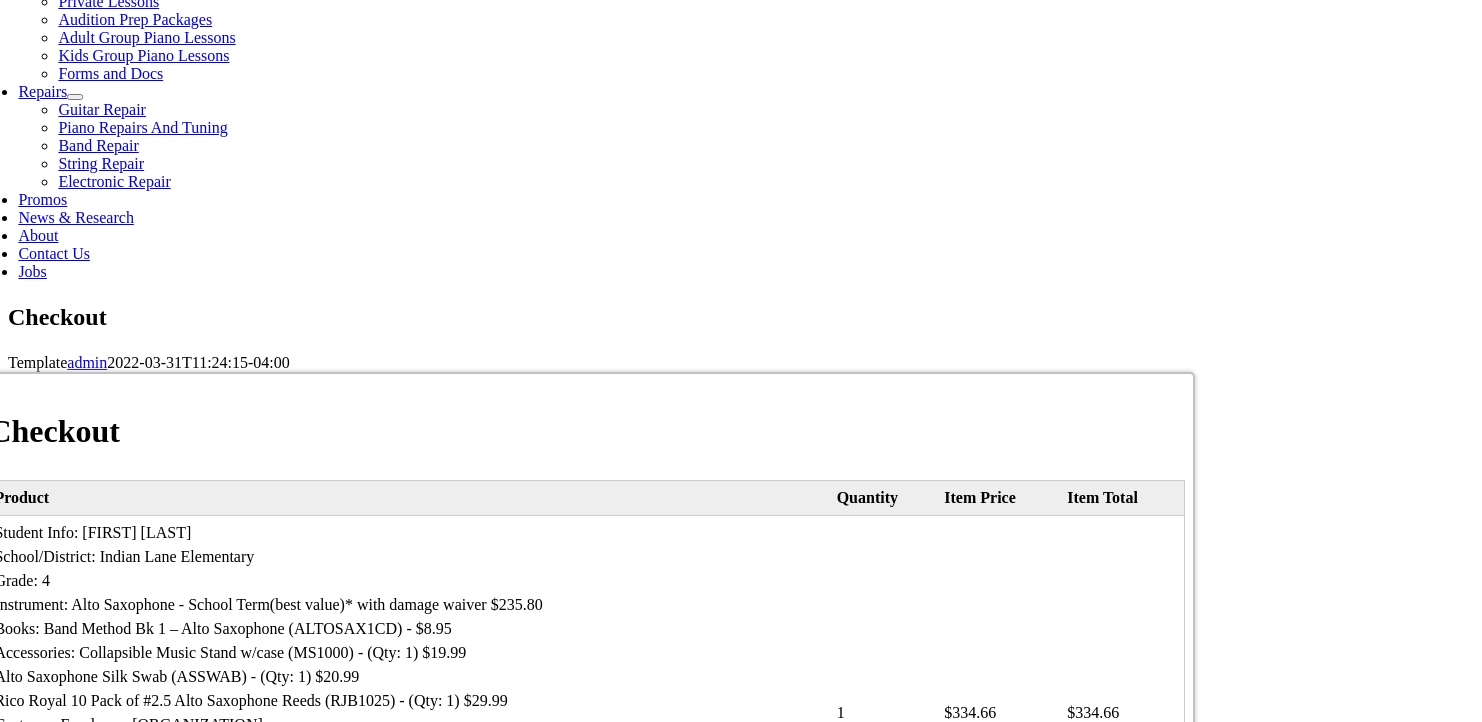 click on "First name:" at bounding box center [179, 1100] 